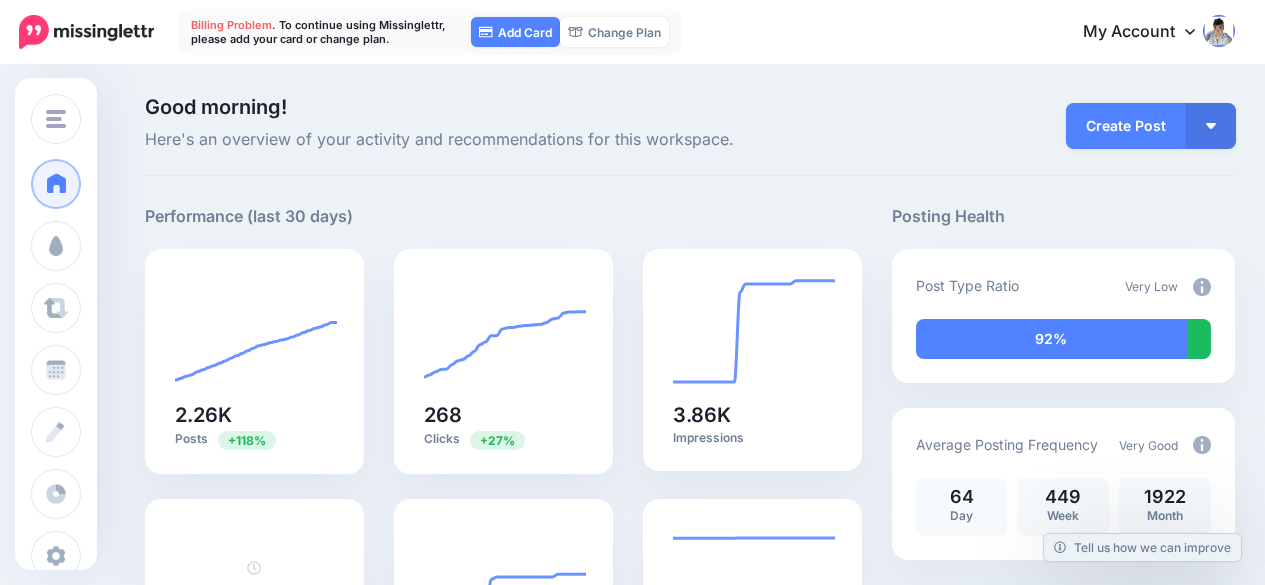 scroll, scrollTop: 0, scrollLeft: 0, axis: both 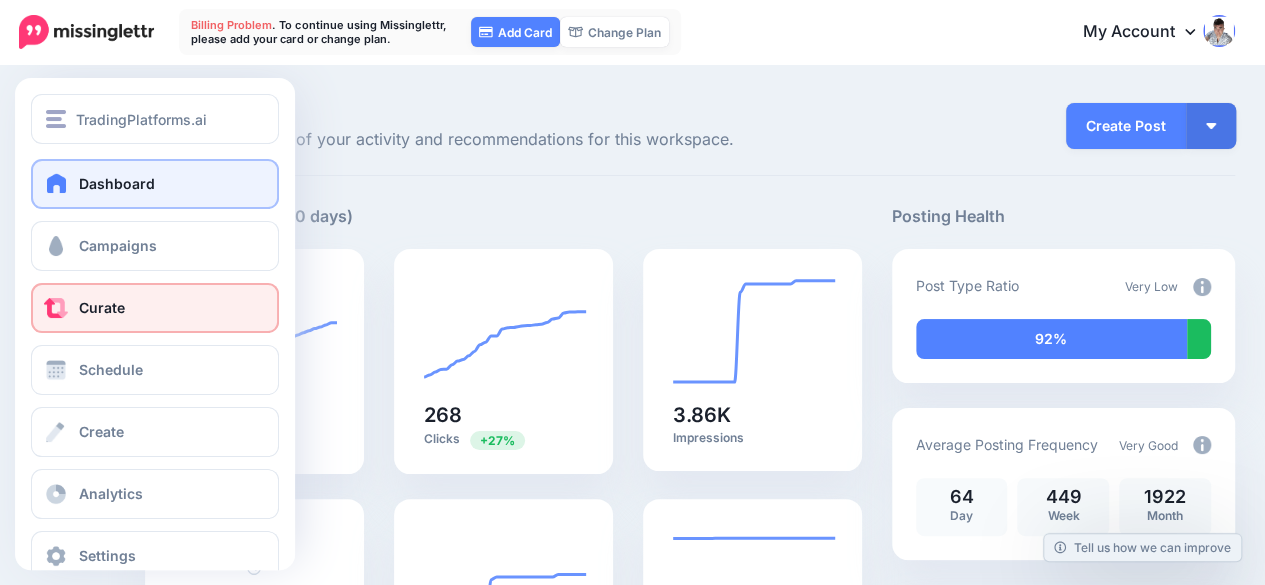 click on "Curate" at bounding box center (102, 307) 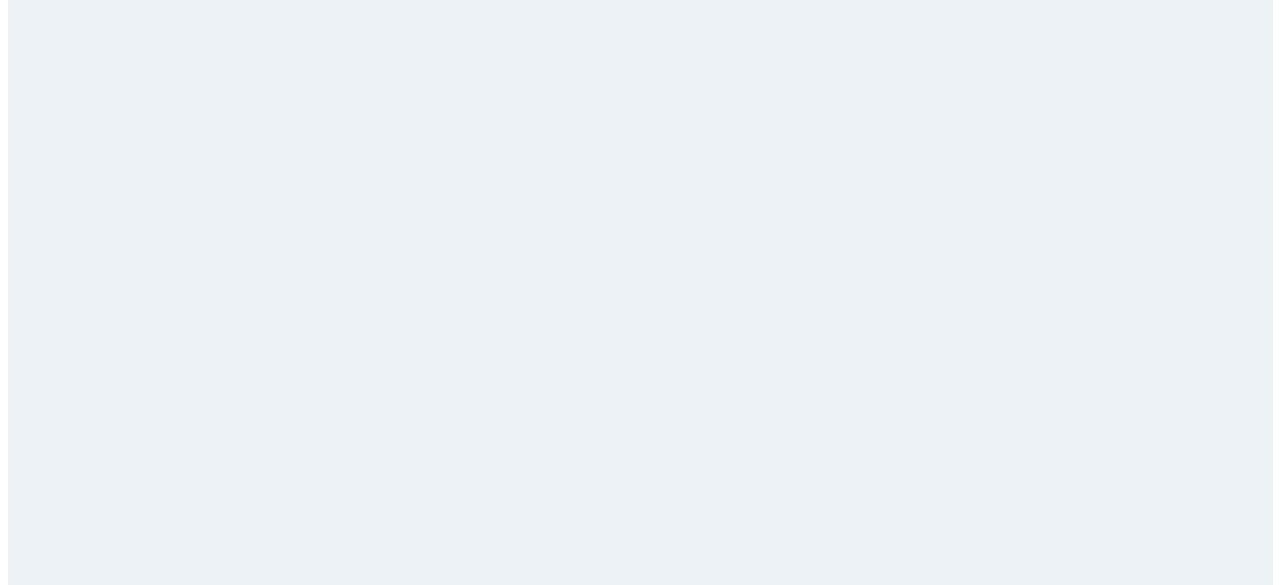 scroll, scrollTop: 0, scrollLeft: 0, axis: both 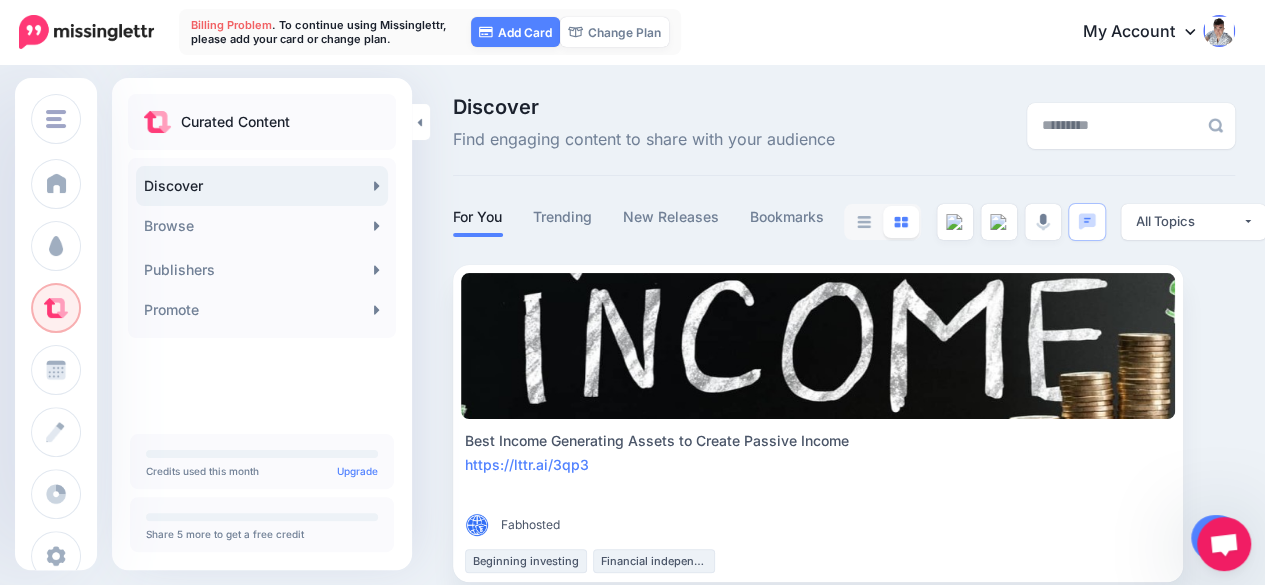 click at bounding box center (1216, 538) 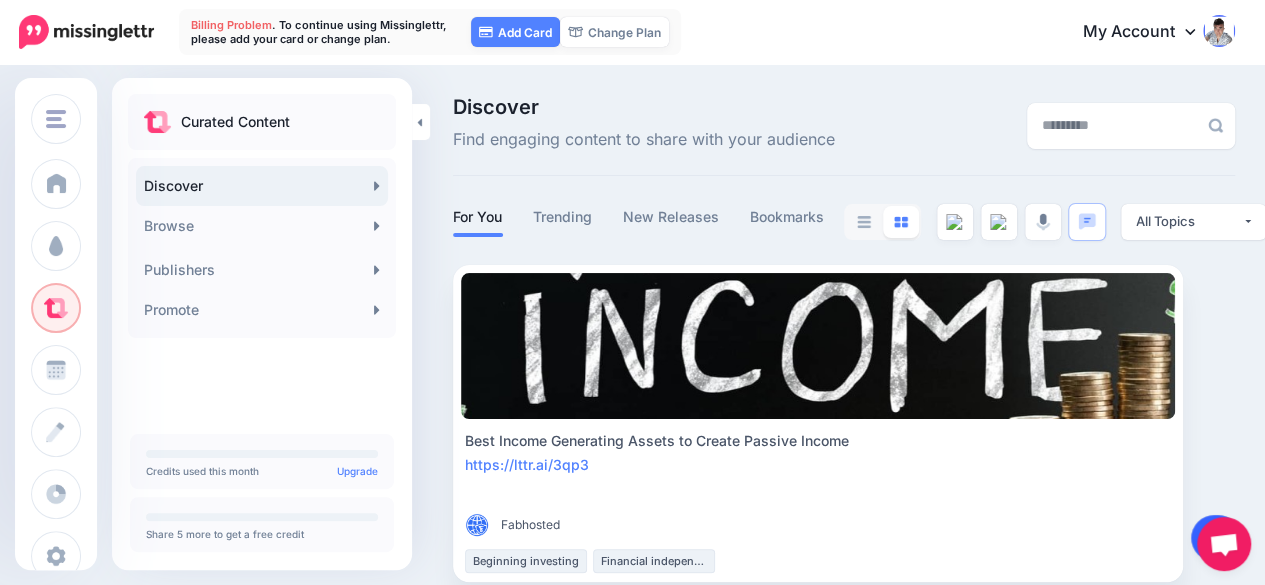 click at bounding box center [1216, 538] 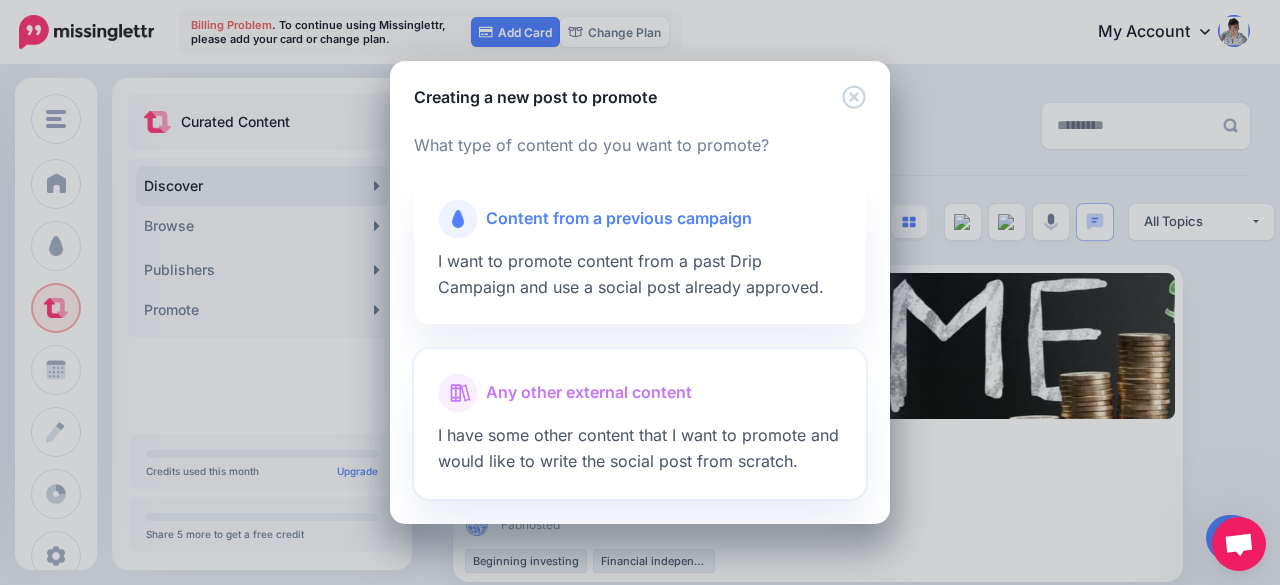 click on "Any other external content" at bounding box center [640, 393] 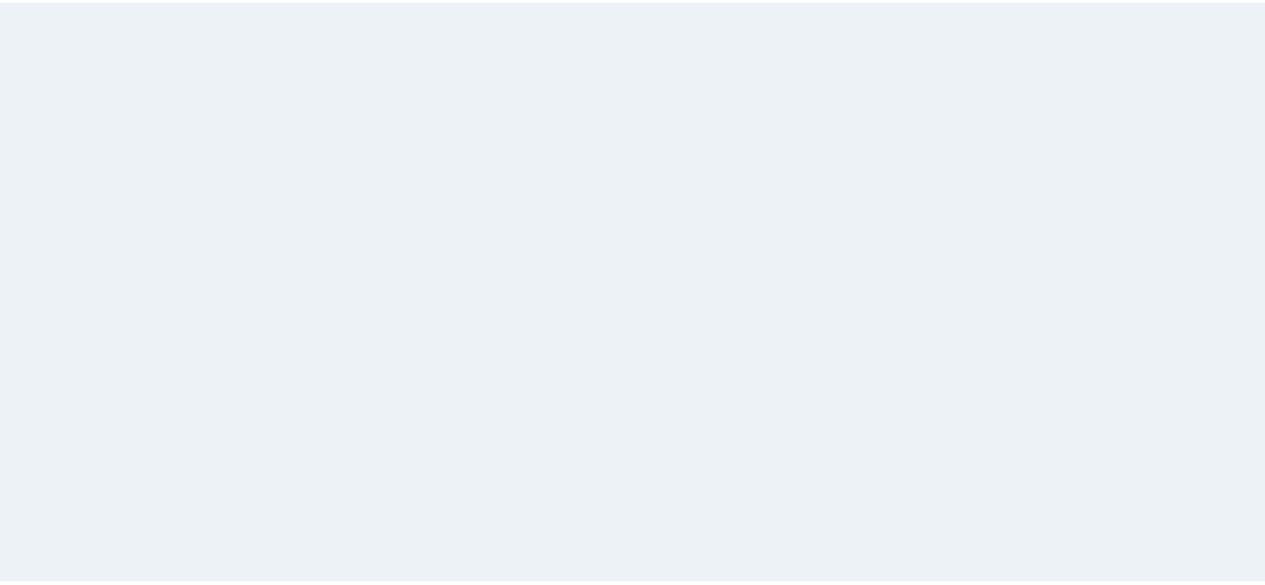scroll, scrollTop: 0, scrollLeft: 0, axis: both 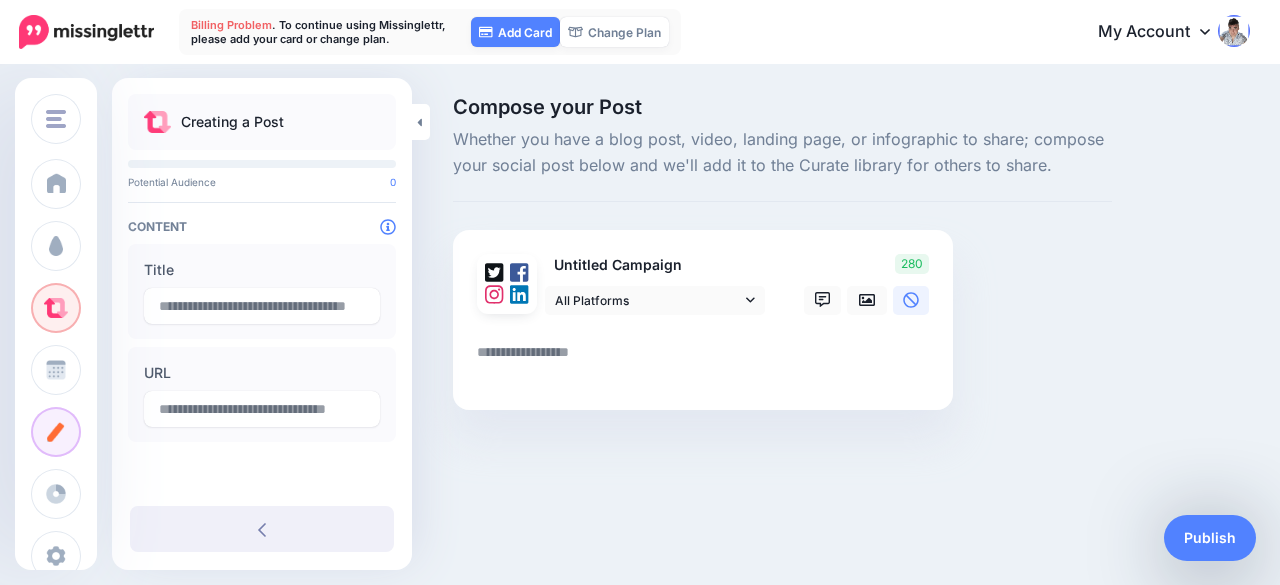 click at bounding box center (707, 359) 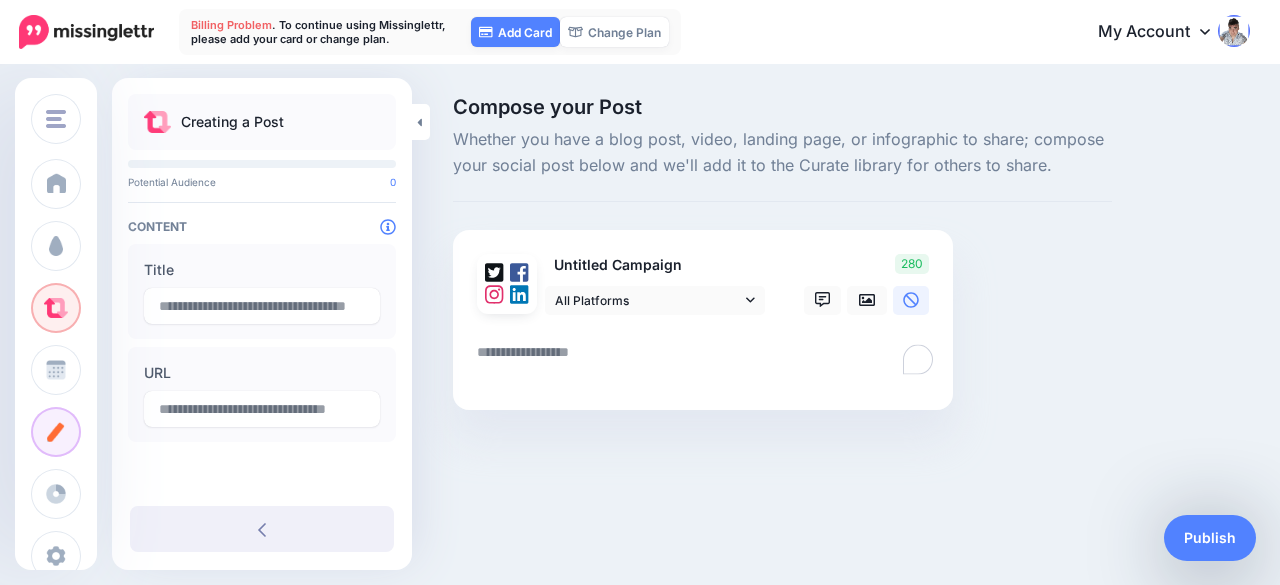 paste on "**********" 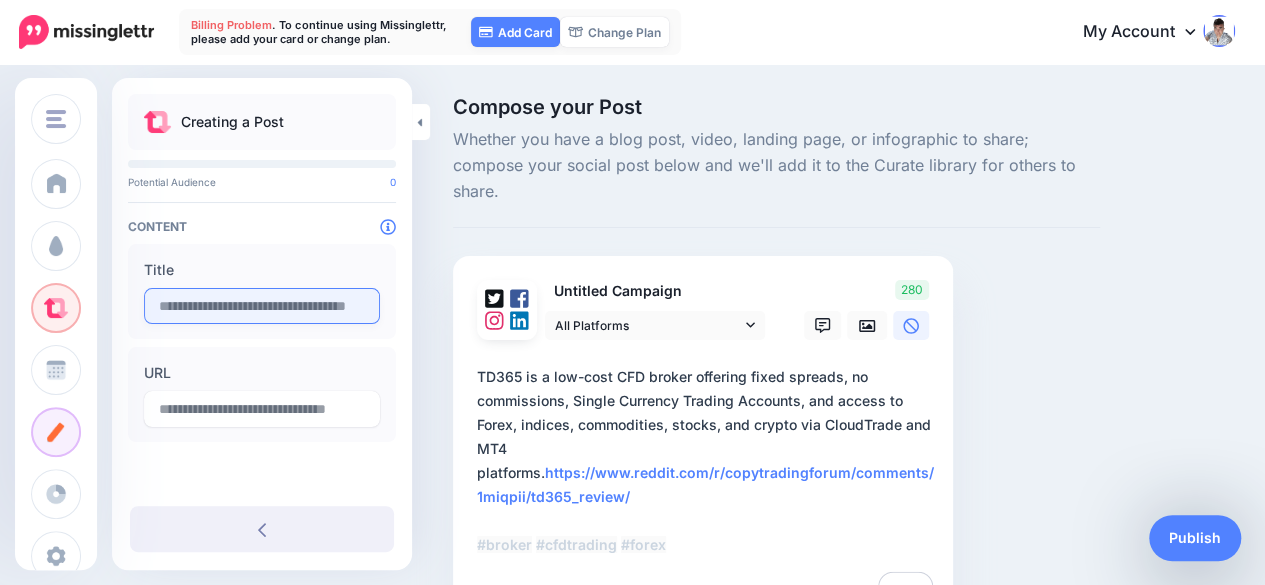 type on "**********" 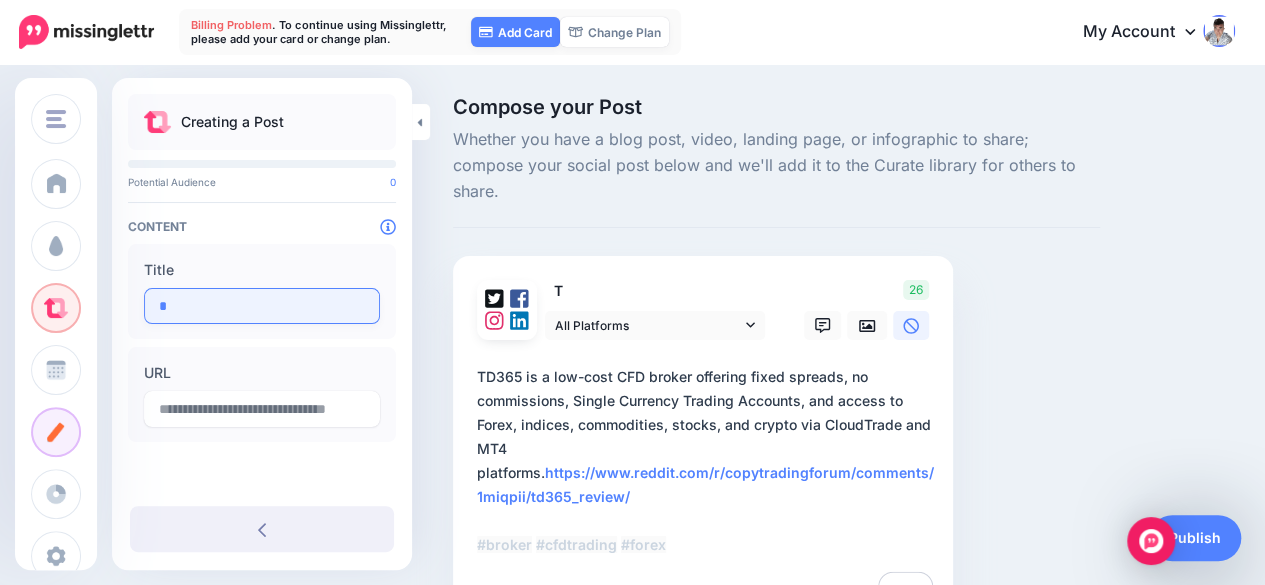 type on "**" 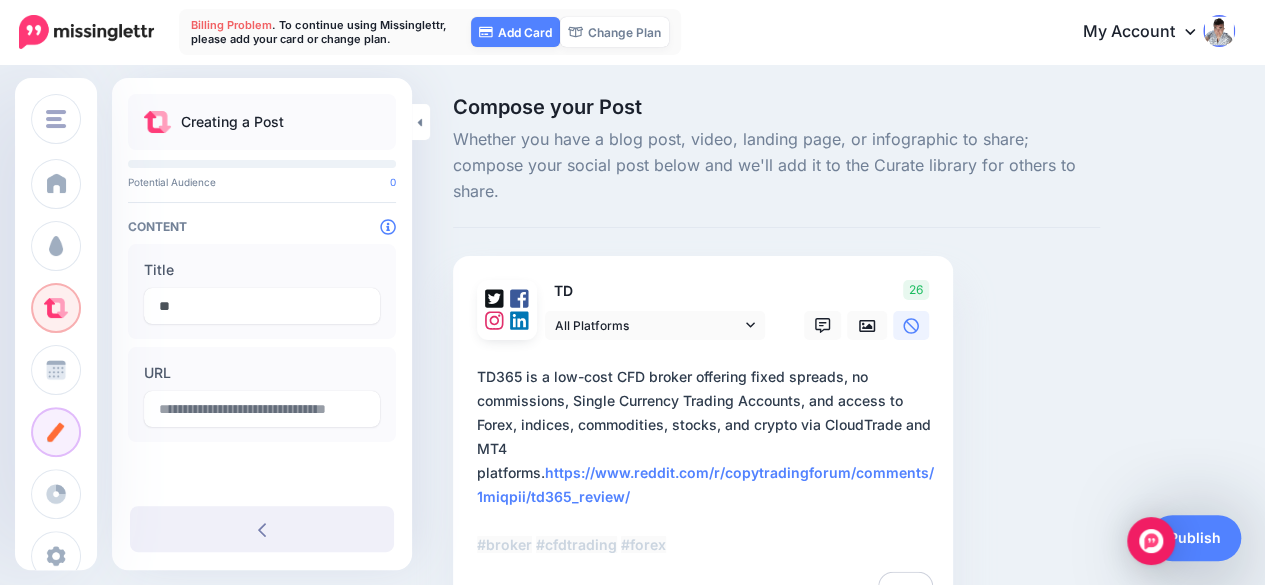 type on "**********" 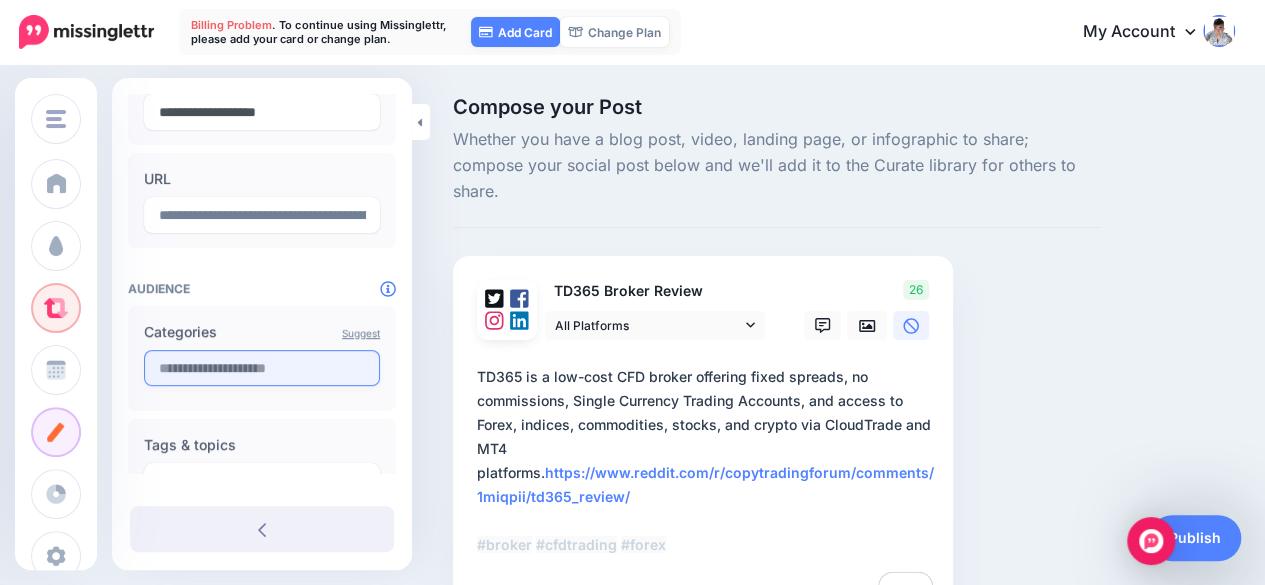 scroll, scrollTop: 200, scrollLeft: 0, axis: vertical 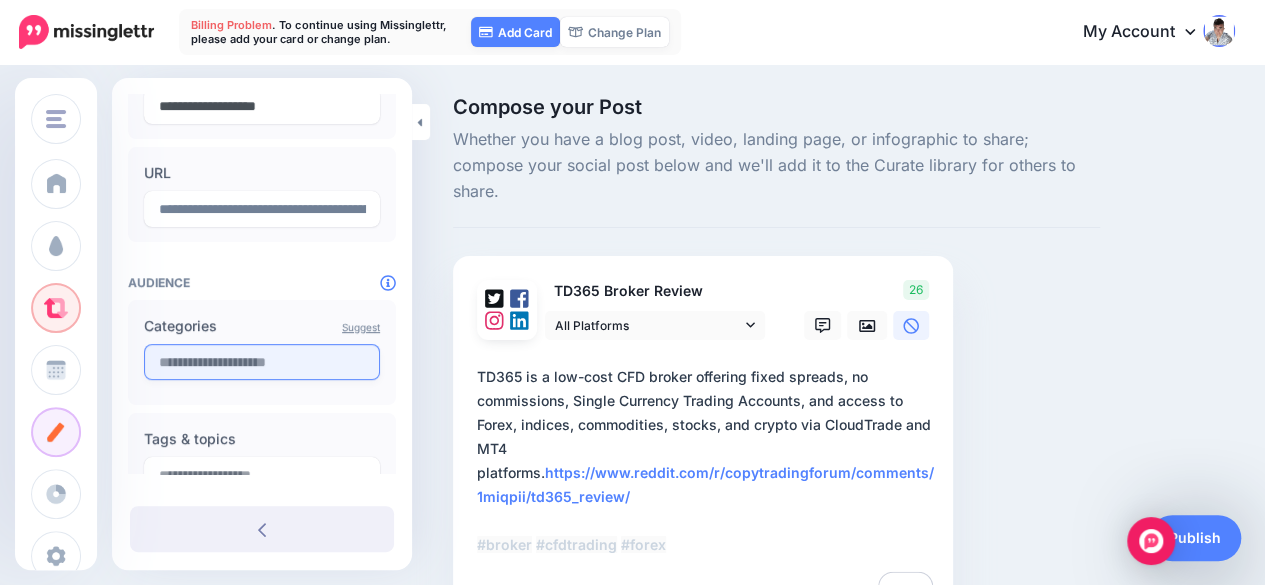 type on "**********" 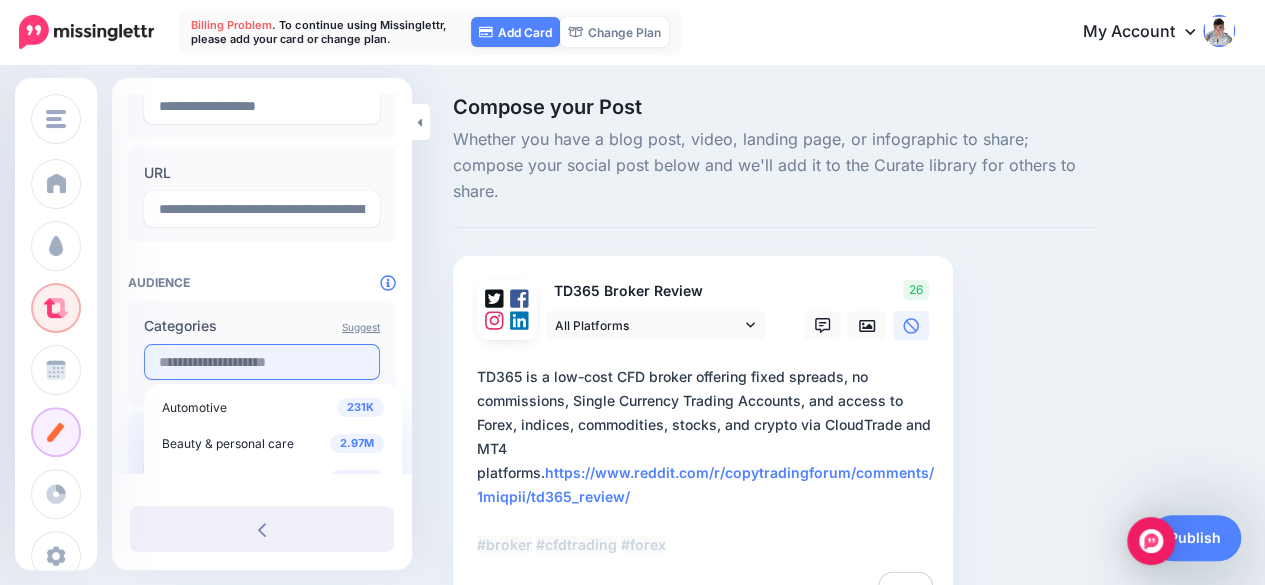 click at bounding box center [262, 362] 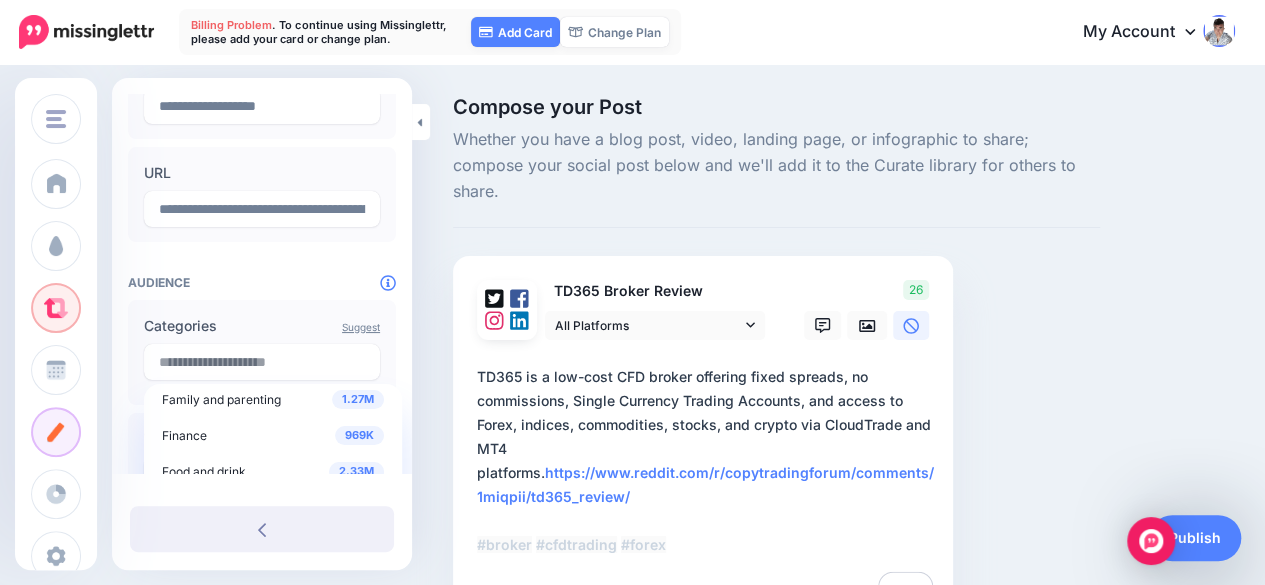 scroll, scrollTop: 300, scrollLeft: 0, axis: vertical 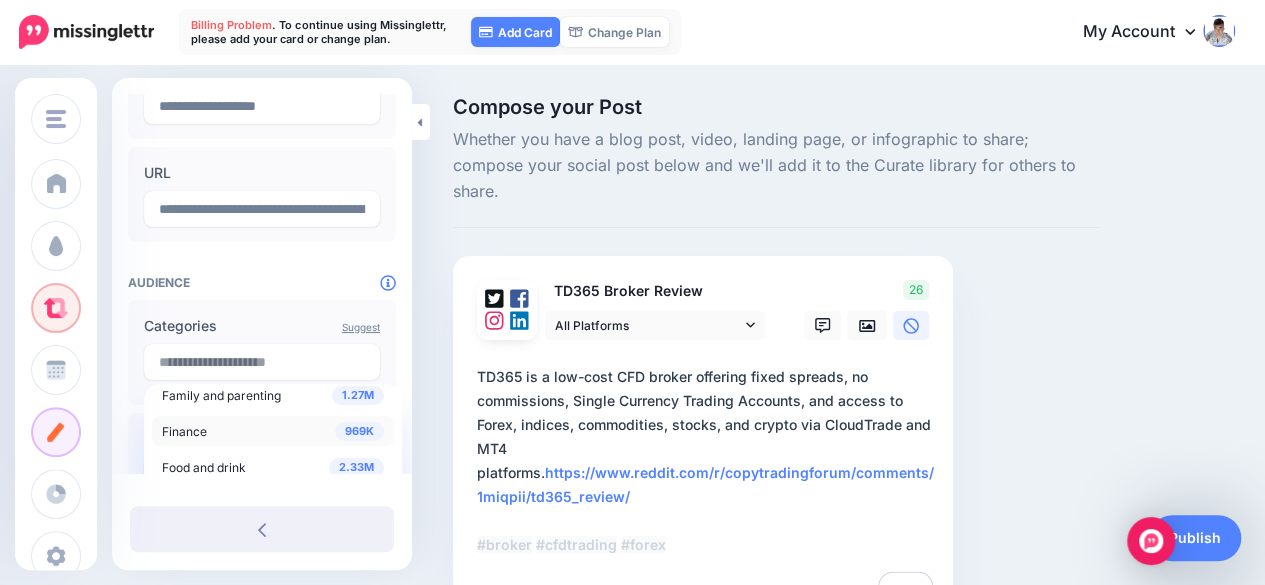 click on "Finance" at bounding box center [184, 431] 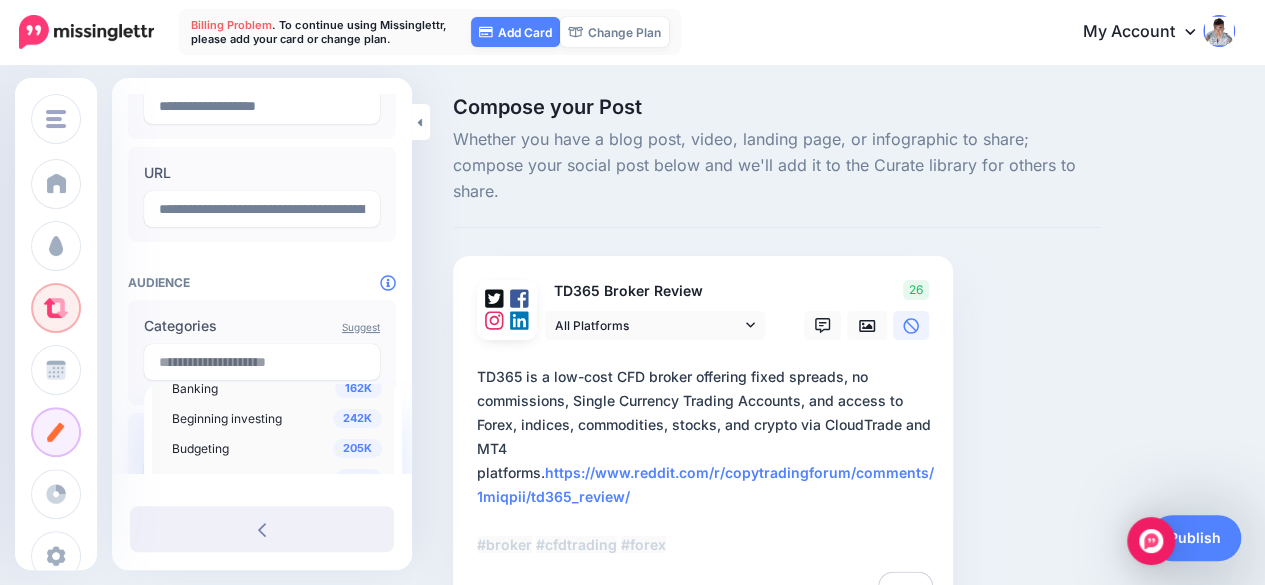 scroll, scrollTop: 400, scrollLeft: 0, axis: vertical 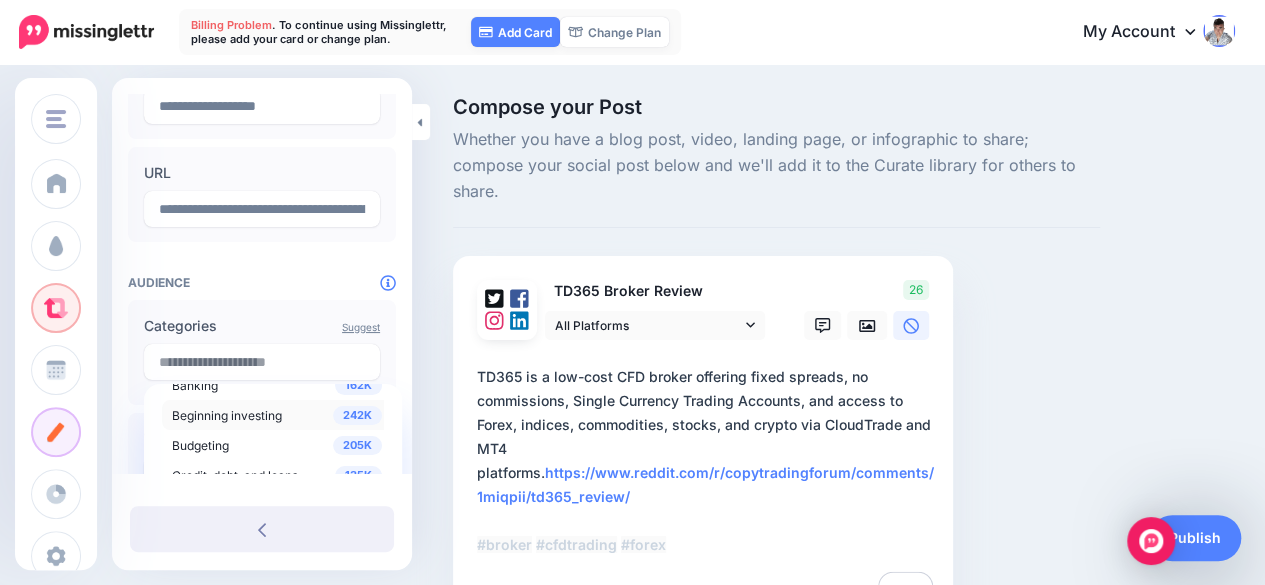 click on "Beginning investing" at bounding box center (227, 415) 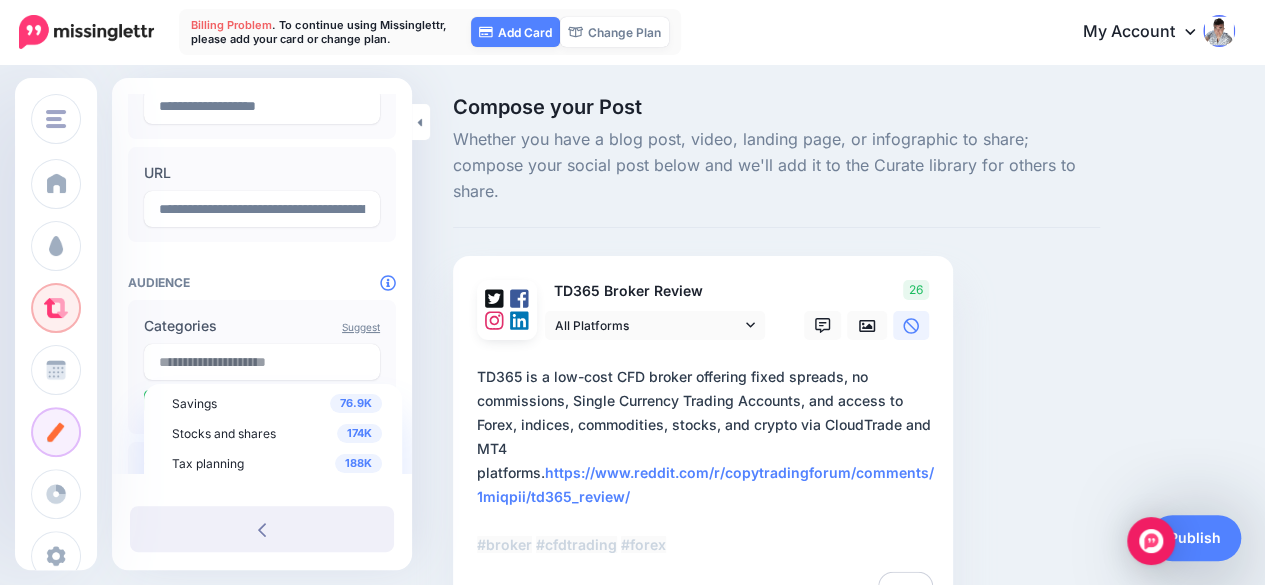 scroll, scrollTop: 1100, scrollLeft: 0, axis: vertical 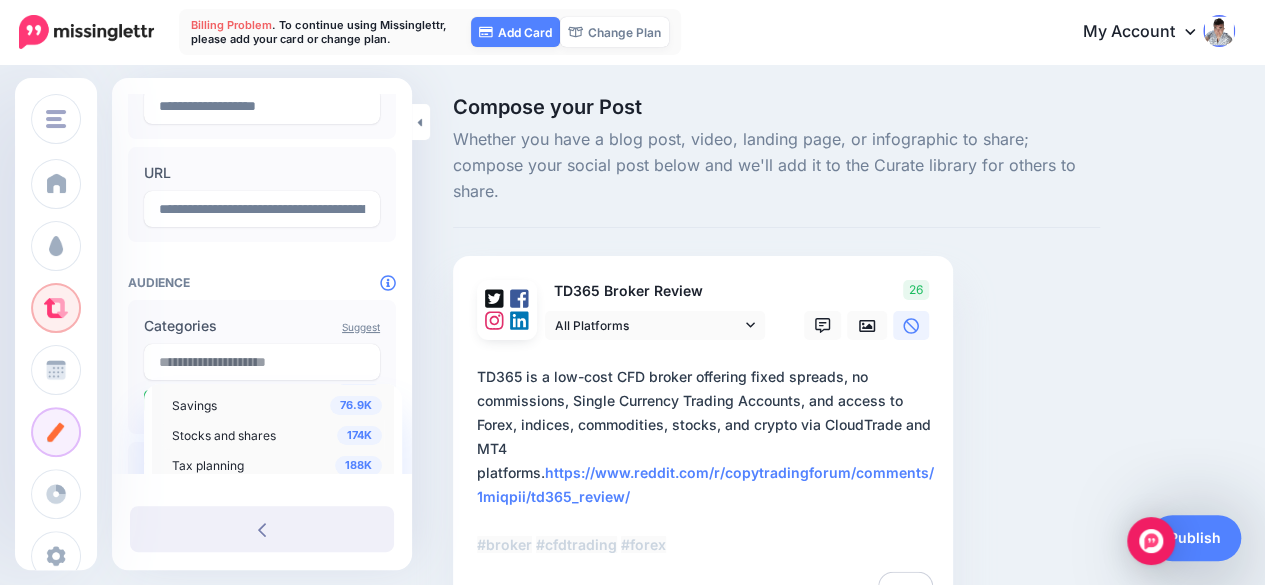 click on "174K
Stocks and shares" at bounding box center (277, 435) 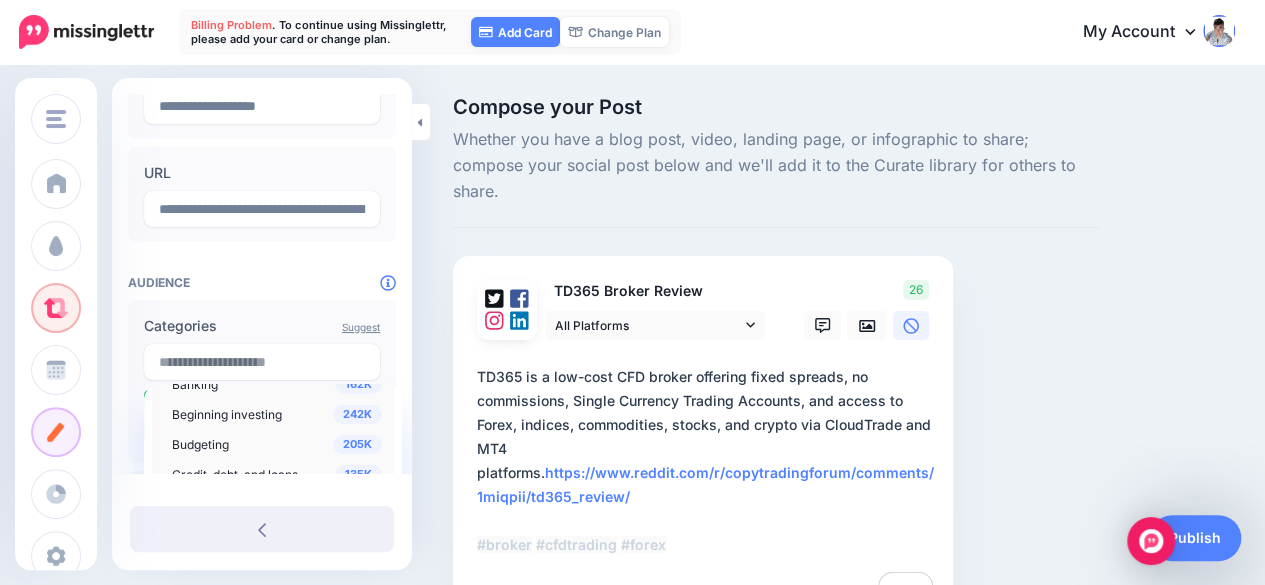 scroll, scrollTop: 400, scrollLeft: 0, axis: vertical 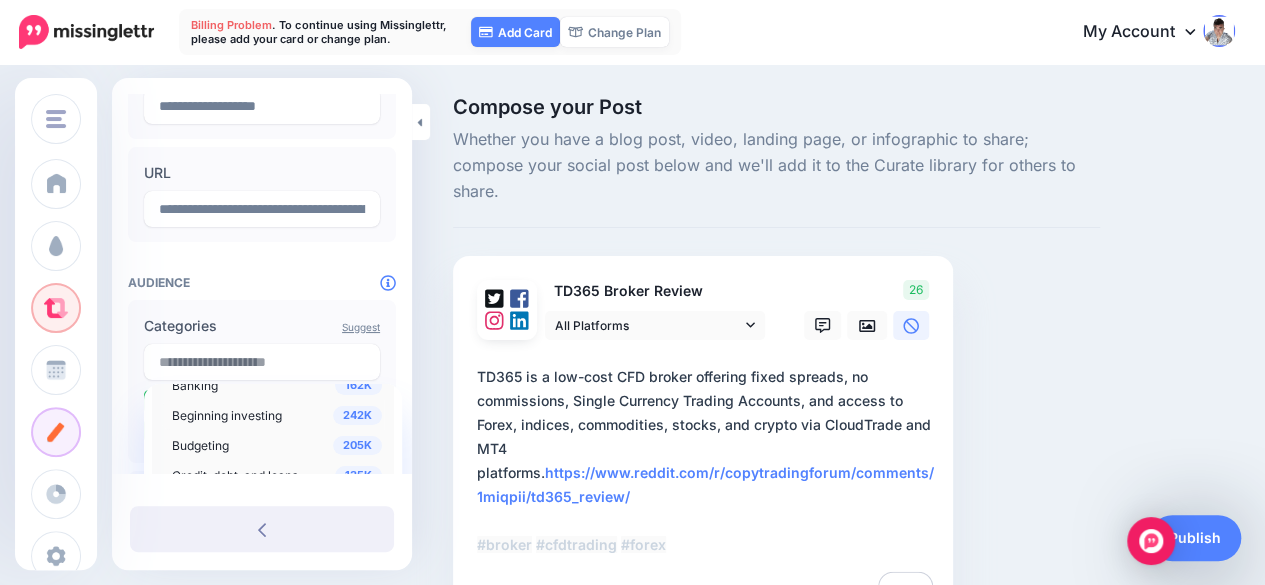 click on "Beginning investing" at bounding box center [227, 415] 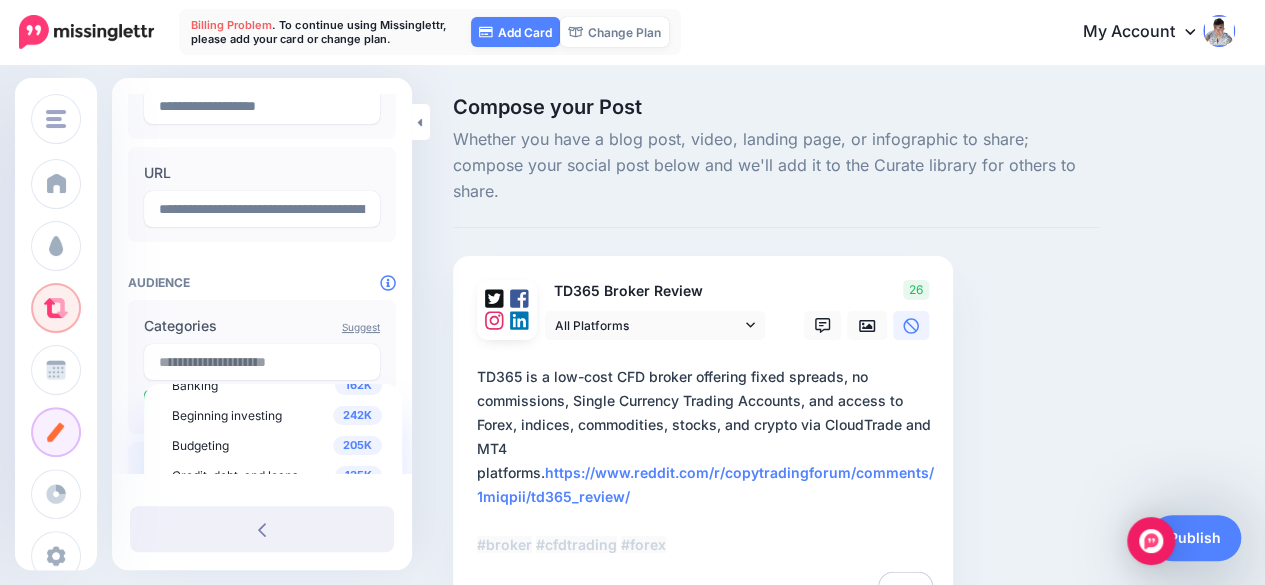 click at bounding box center (262, 262) 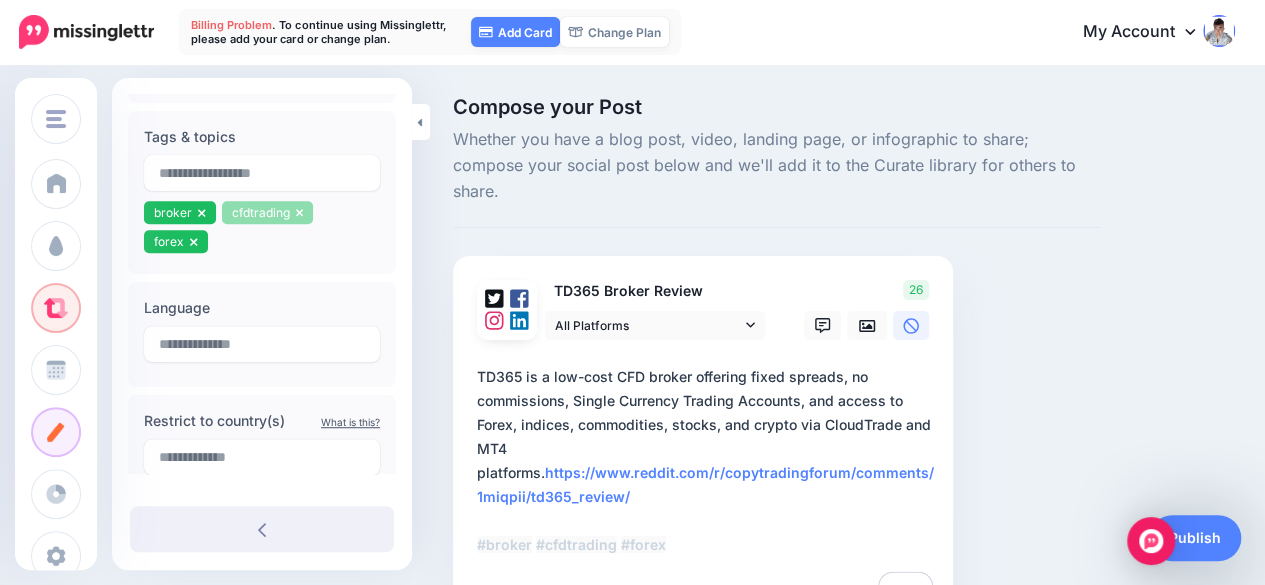 scroll, scrollTop: 580, scrollLeft: 0, axis: vertical 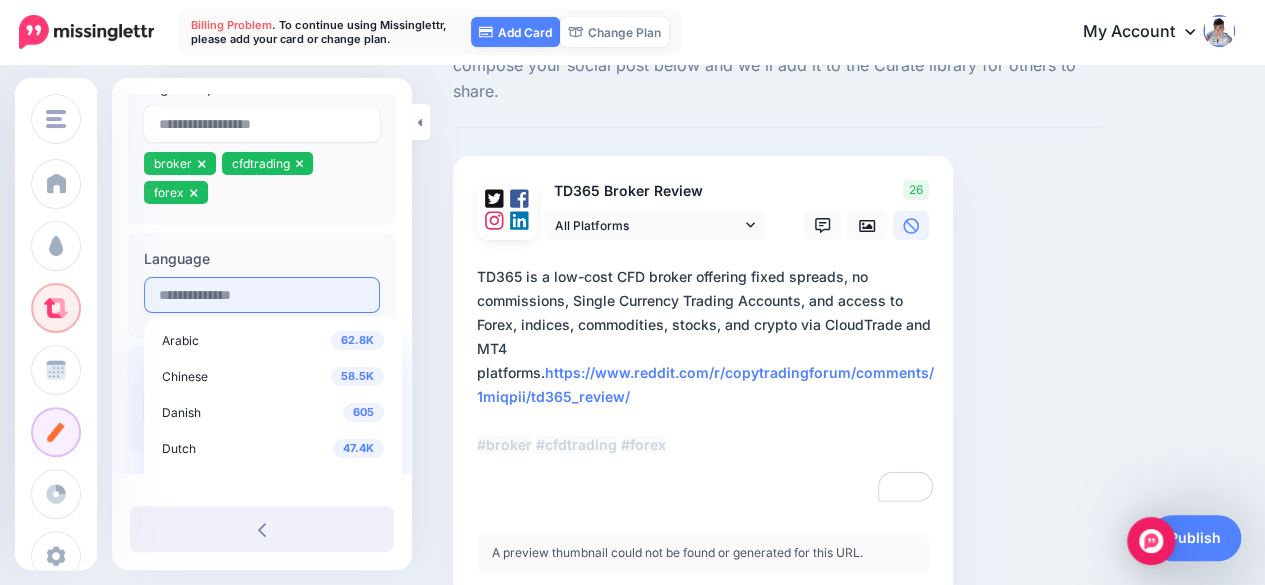 click at bounding box center [262, 295] 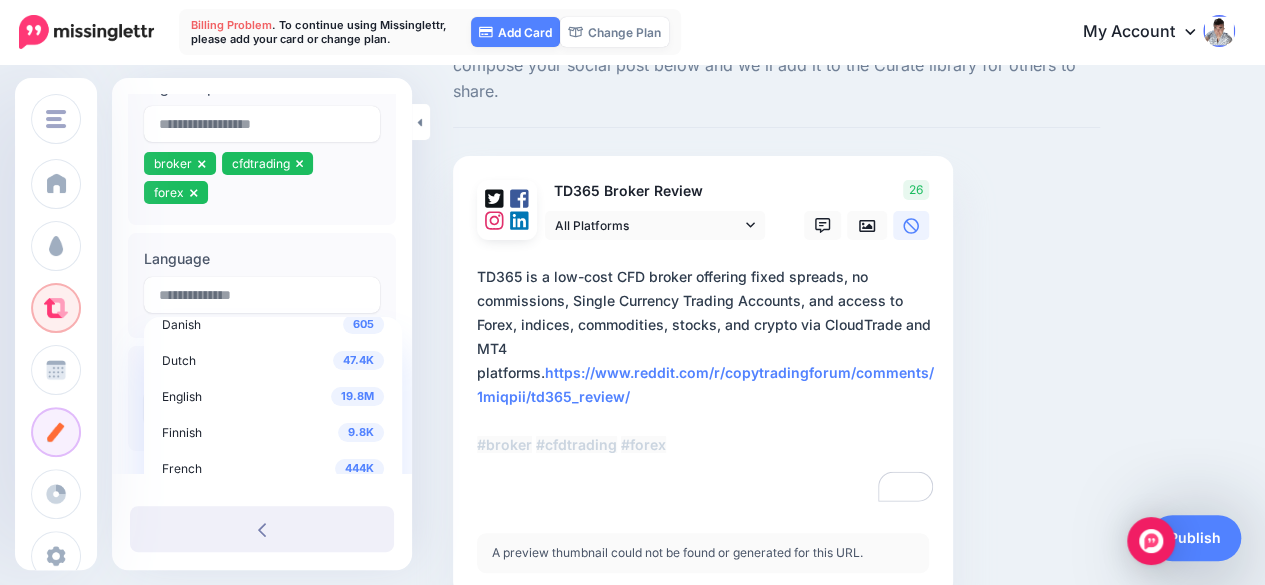 scroll, scrollTop: 100, scrollLeft: 0, axis: vertical 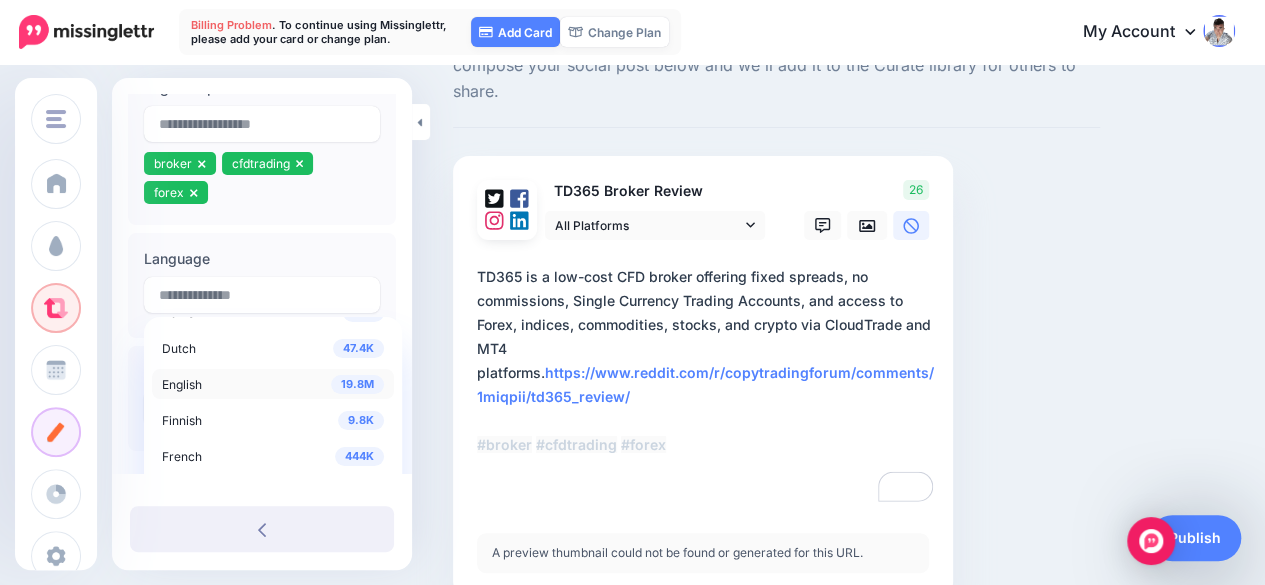 click on "19.8M
English" at bounding box center (273, 384) 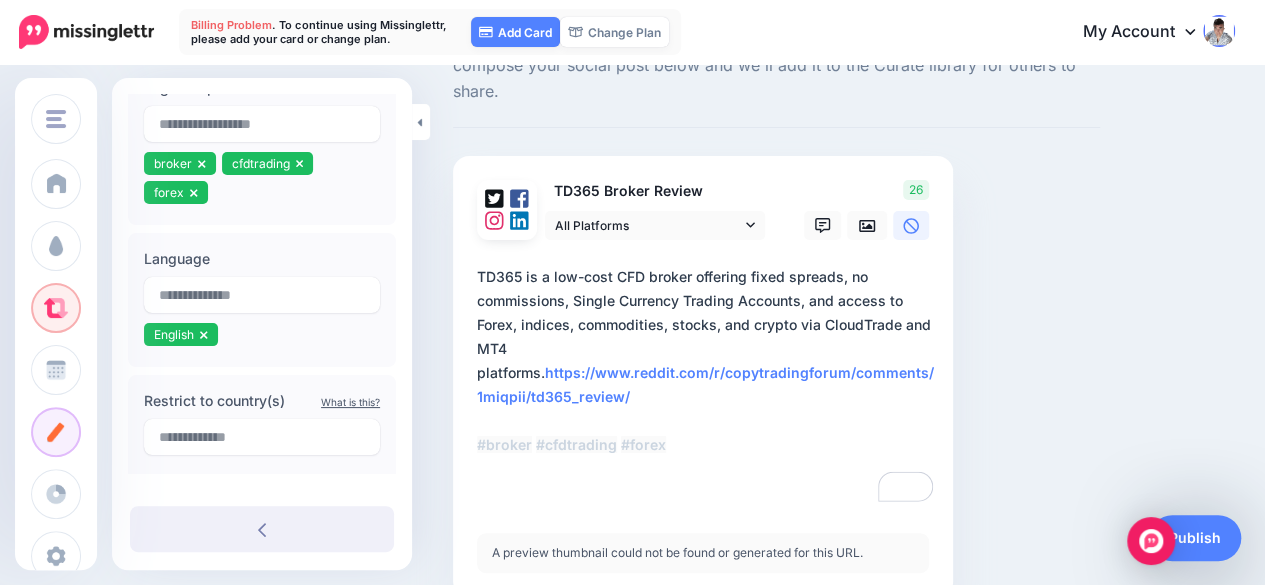 click on "Compose your Post
Whether you have a blog post, video, landing page, or infographic to share; compose your social post below and we'll add it to the Curate library for others to share.
TD365 Broker Review" at bounding box center [776, 327] 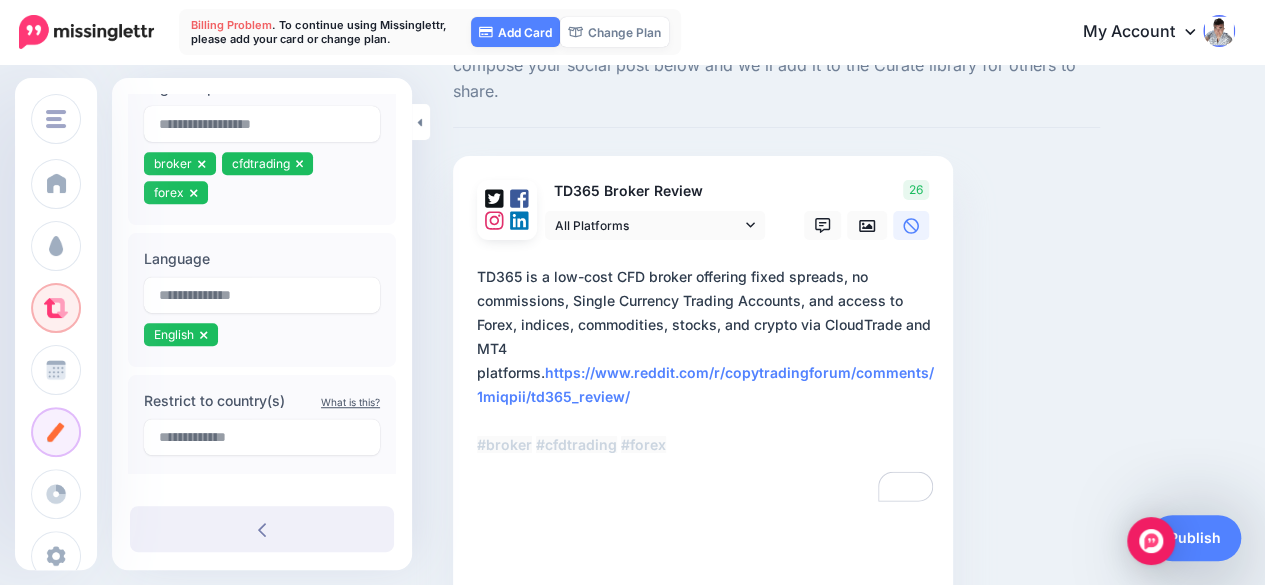 click on "**********" at bounding box center [707, 385] 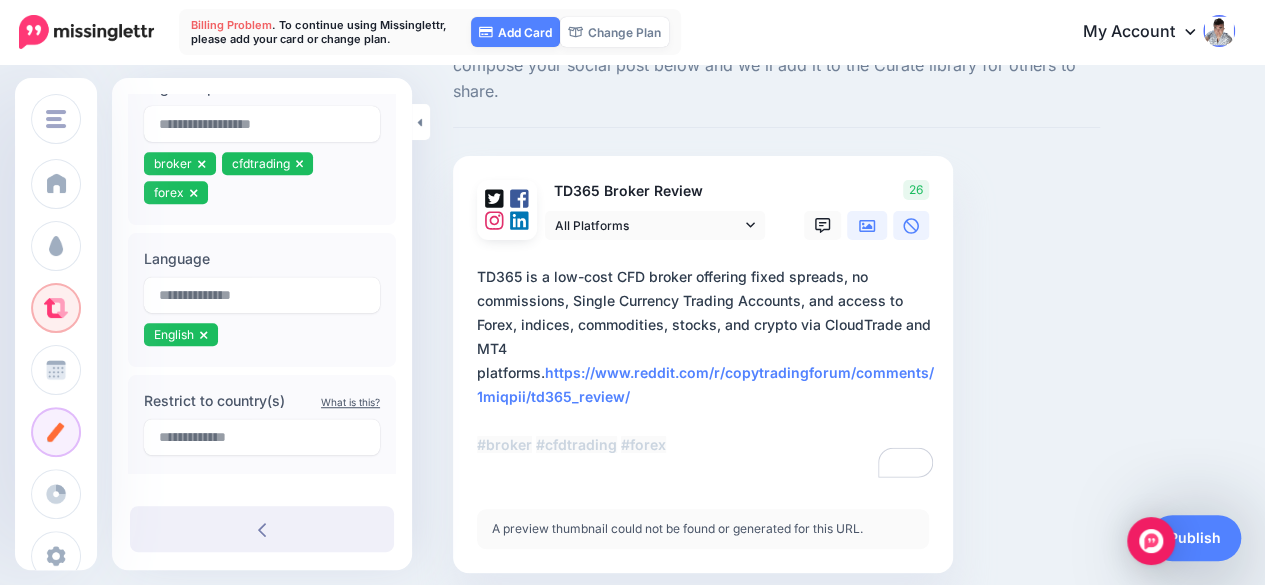 click 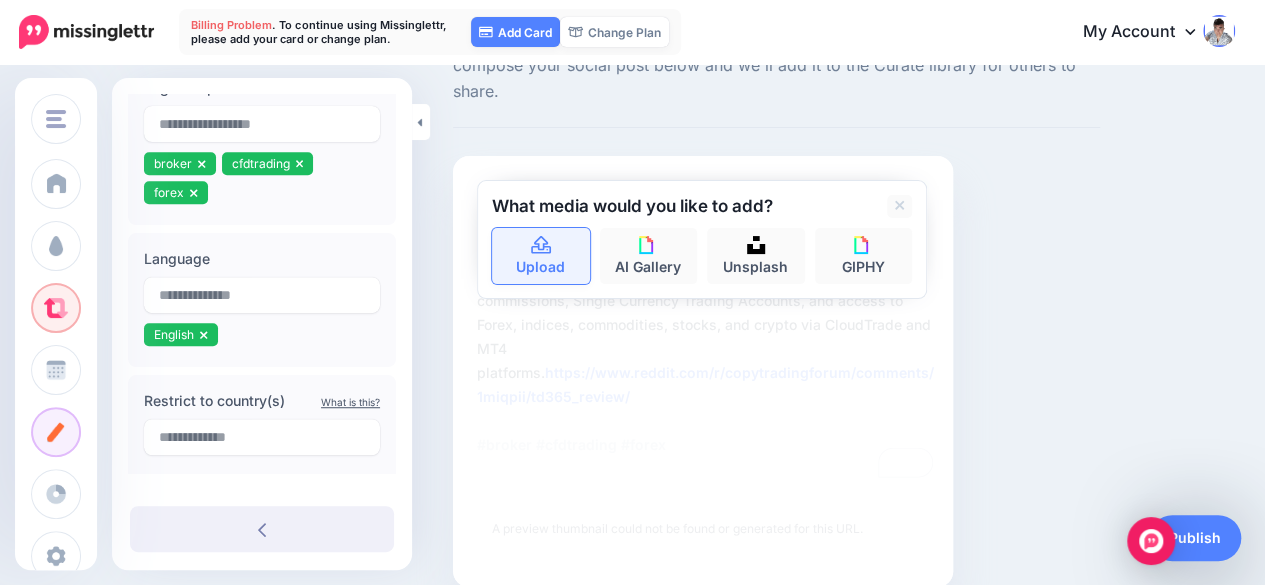click on "Upload" at bounding box center (541, 256) 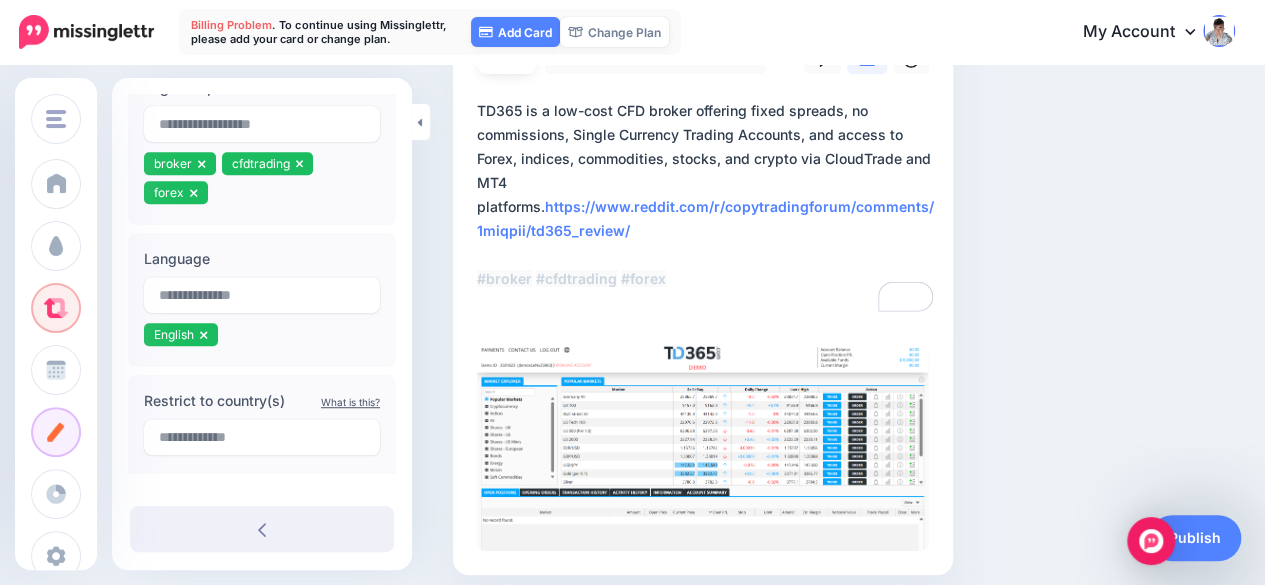 scroll, scrollTop: 300, scrollLeft: 0, axis: vertical 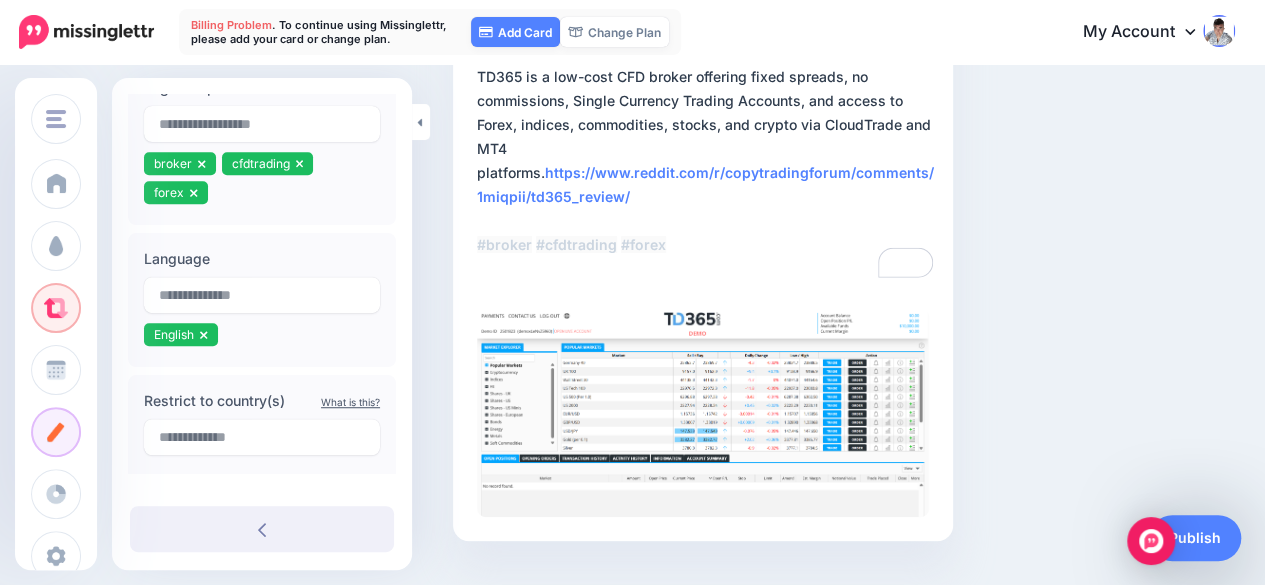 click on "**********" at bounding box center [707, 173] 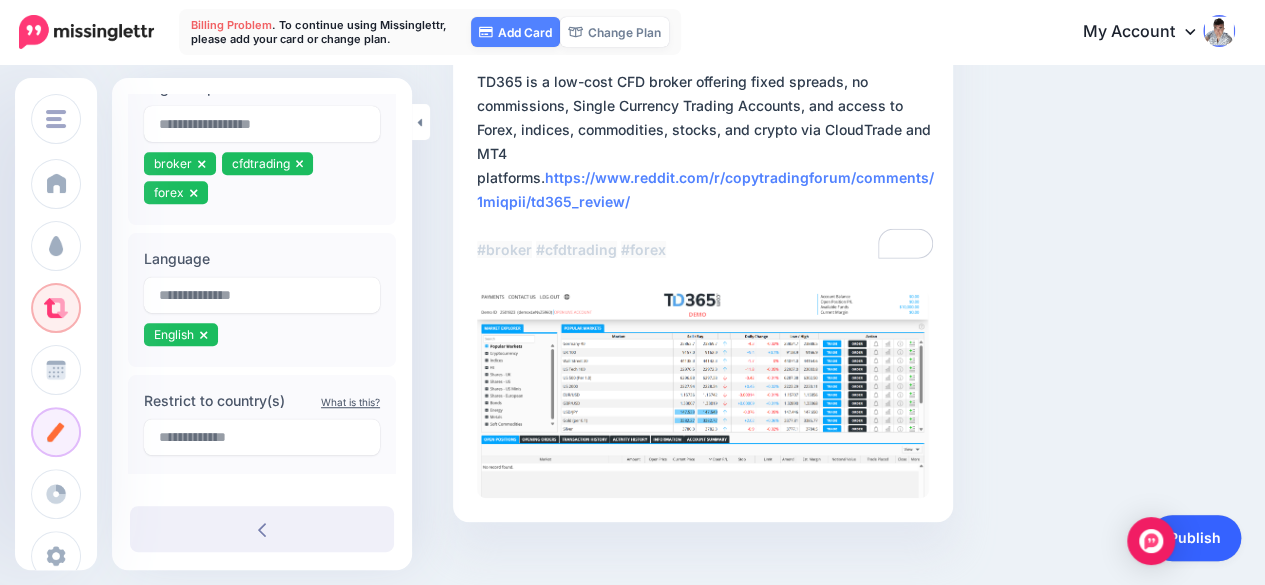 type on "**********" 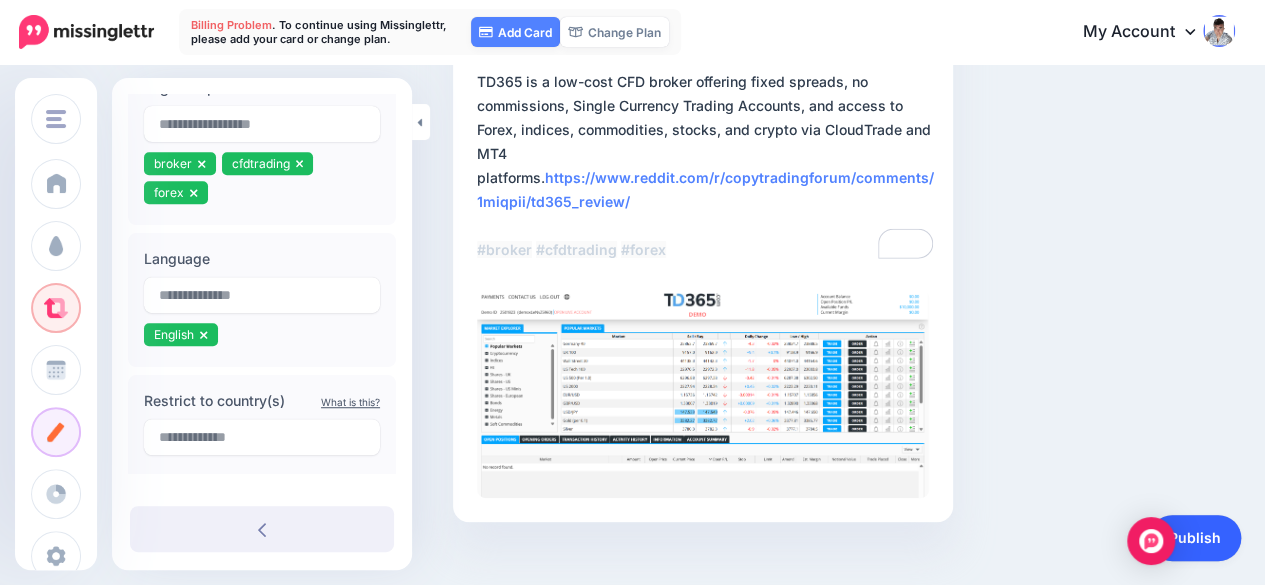 click on "Publish" at bounding box center [1195, 538] 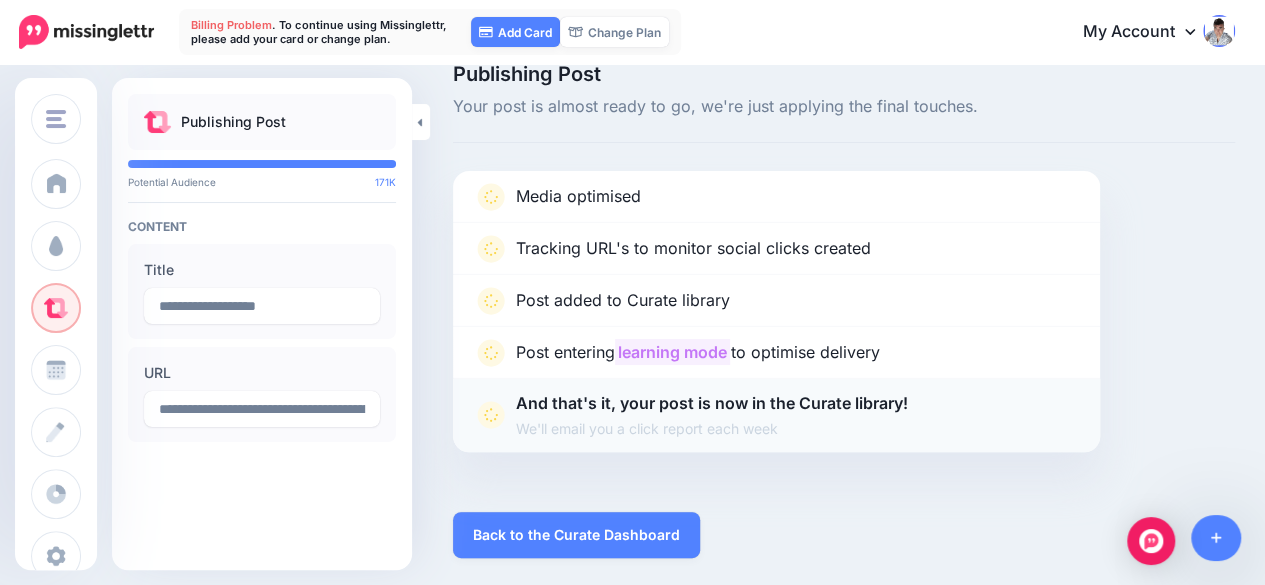 scroll, scrollTop: 35, scrollLeft: 0, axis: vertical 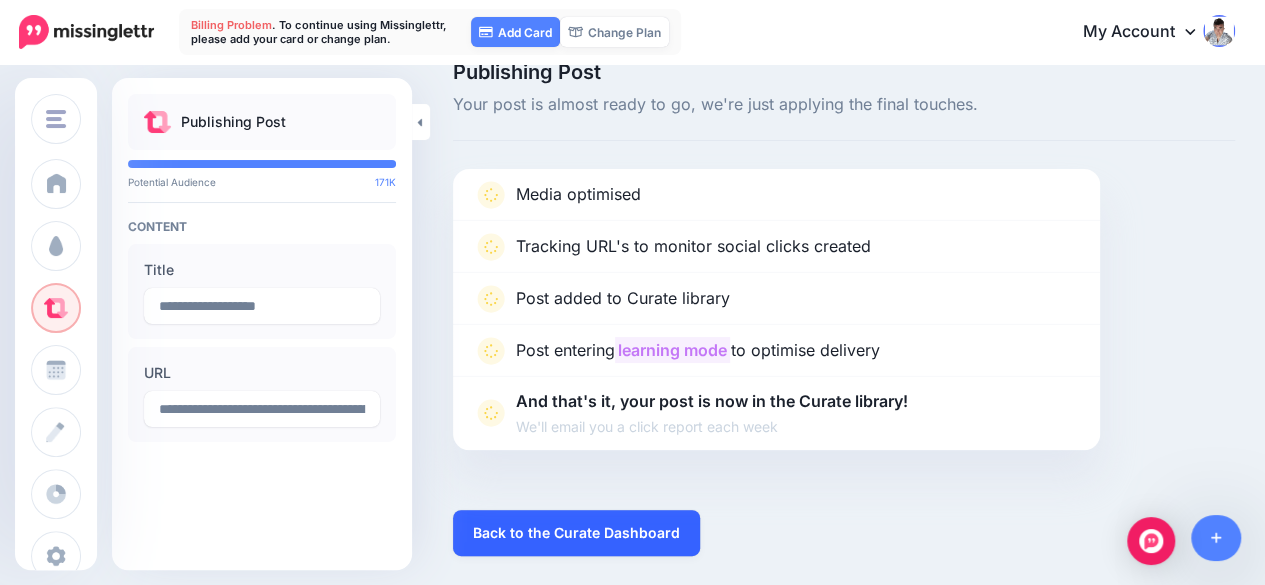 click on "Back to the Curate Dashboard" at bounding box center [576, 533] 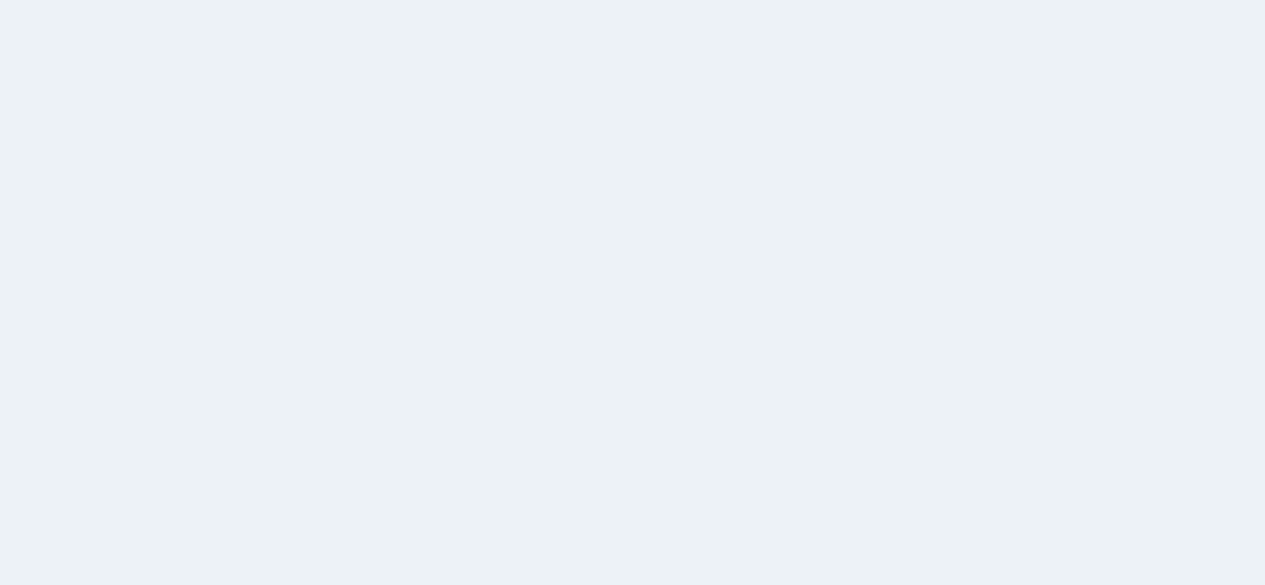 scroll, scrollTop: 0, scrollLeft: 0, axis: both 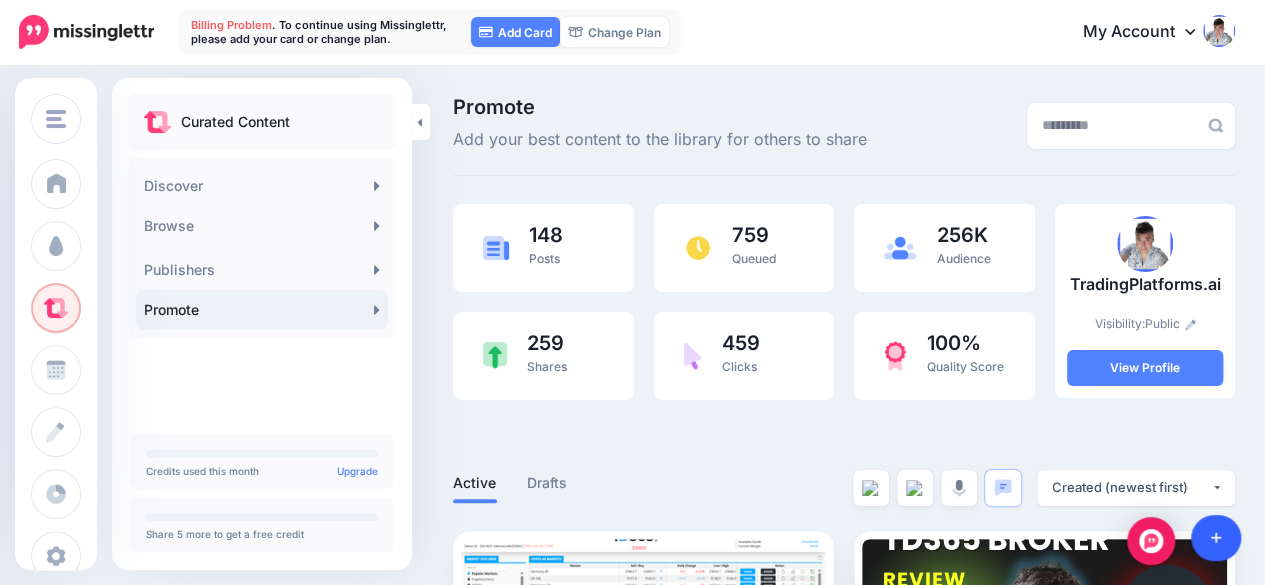 click at bounding box center [1216, 538] 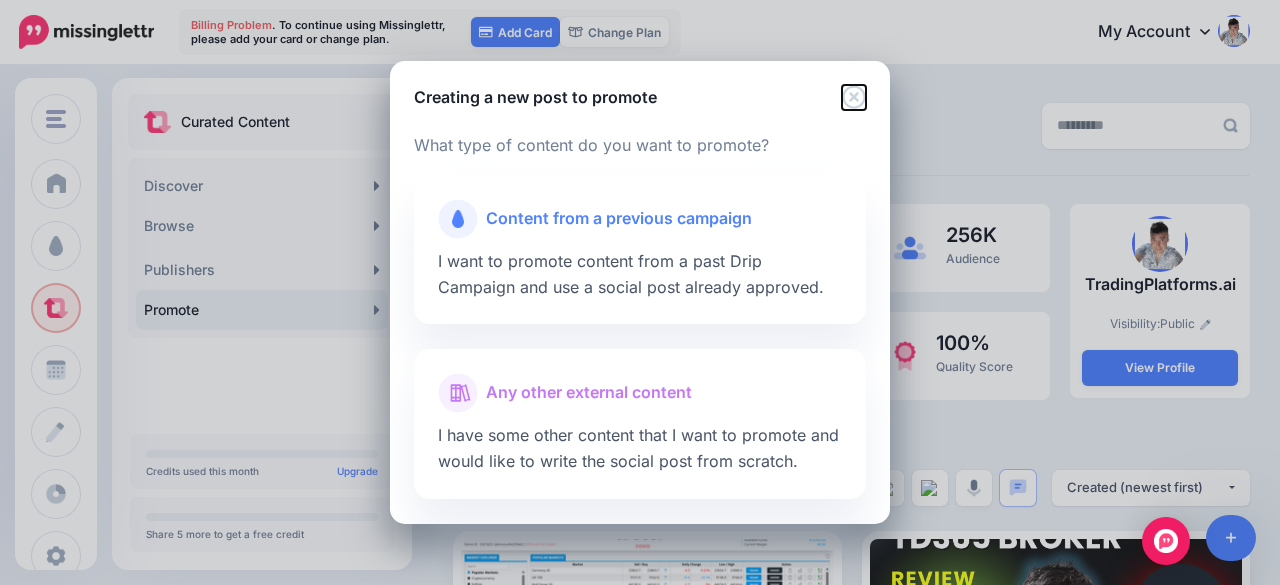 click 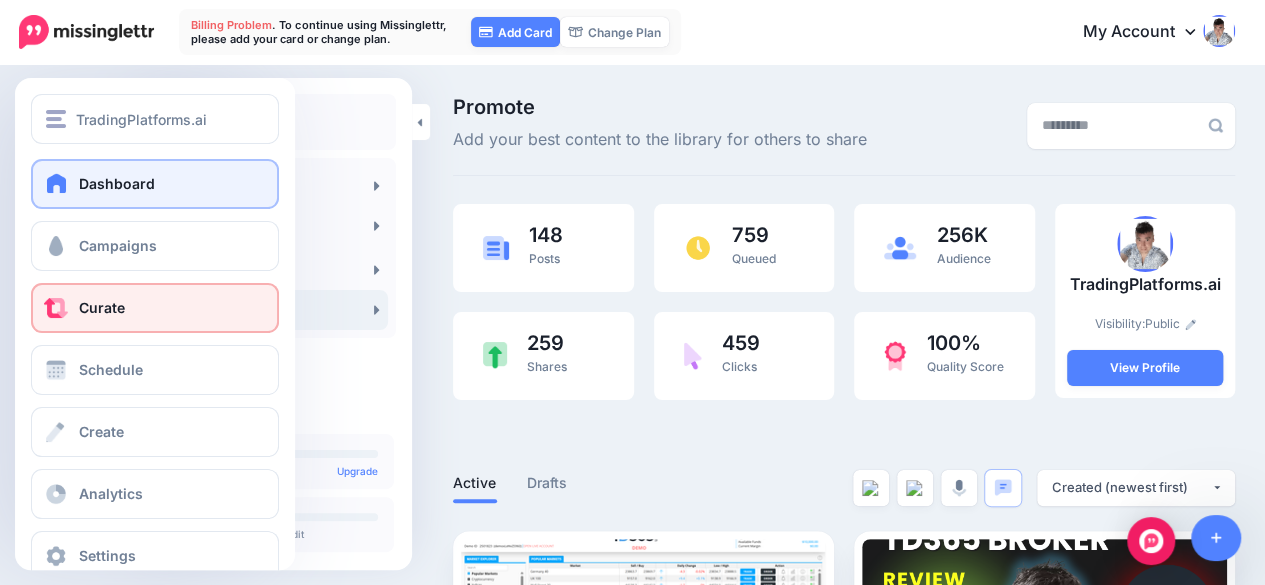 click at bounding box center [57, 183] 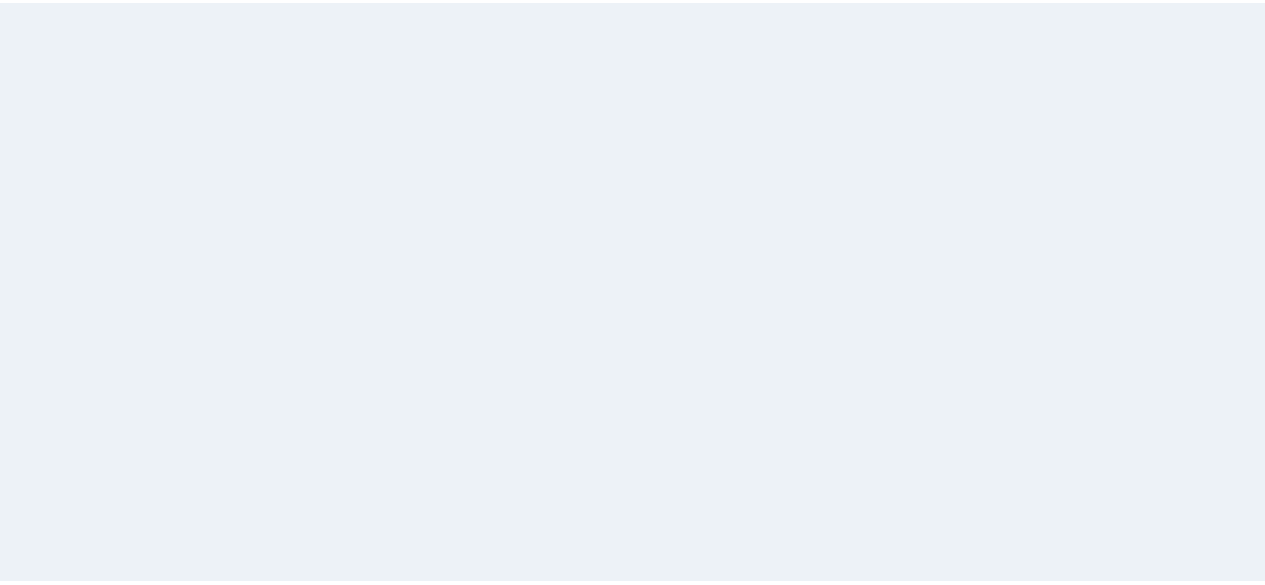 scroll, scrollTop: 0, scrollLeft: 0, axis: both 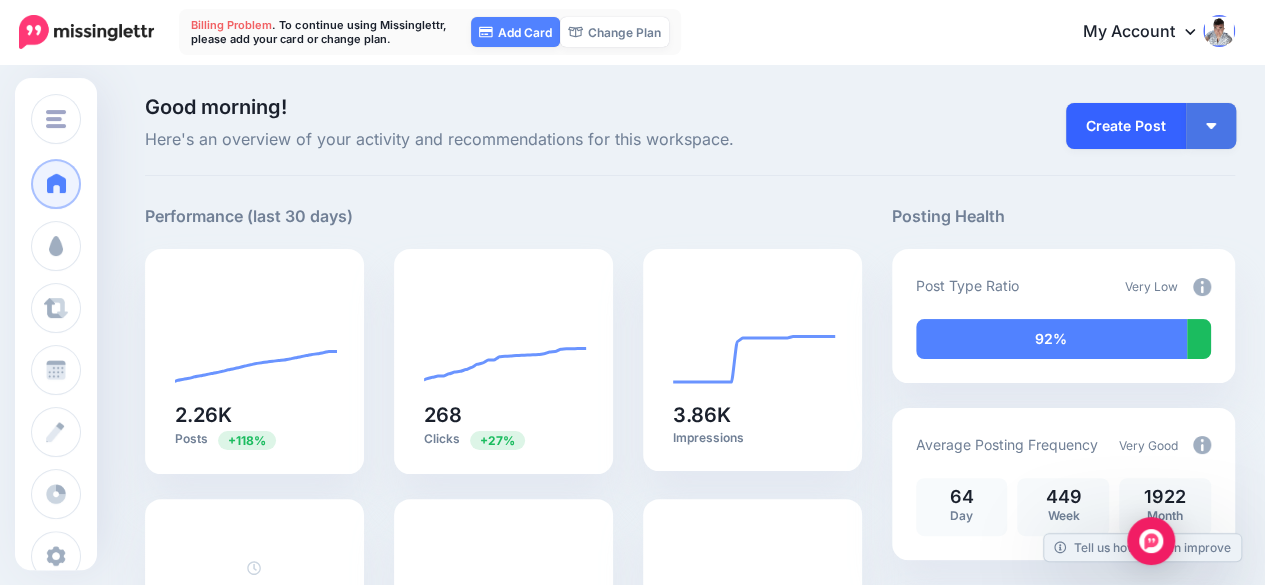 click on "Create Post" at bounding box center (1126, 126) 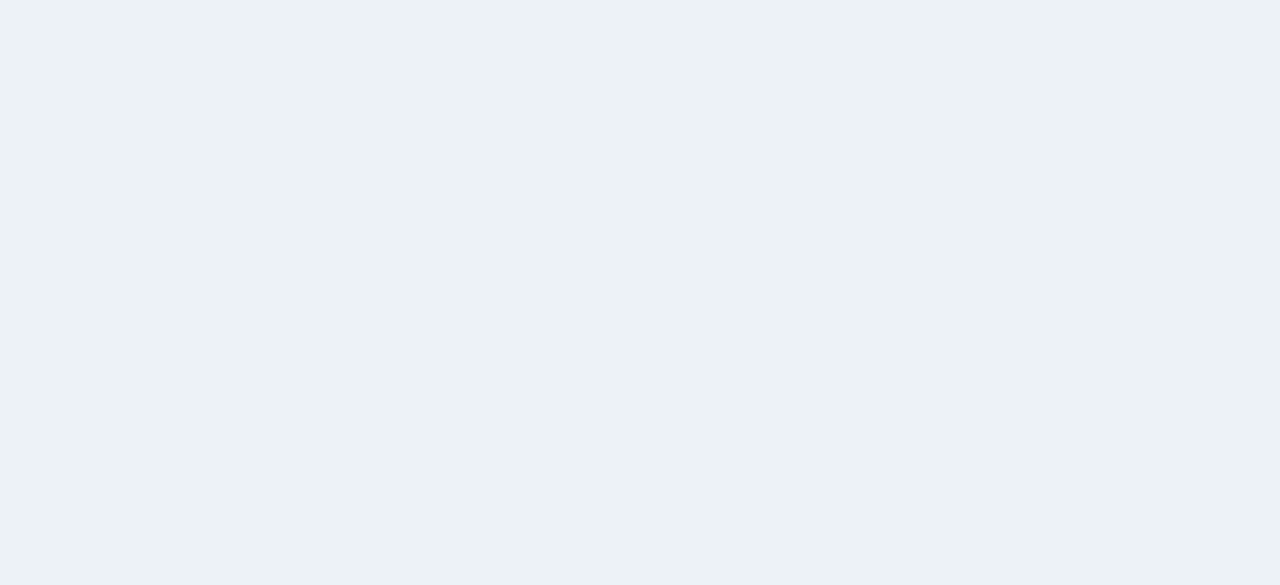 scroll, scrollTop: 0, scrollLeft: 0, axis: both 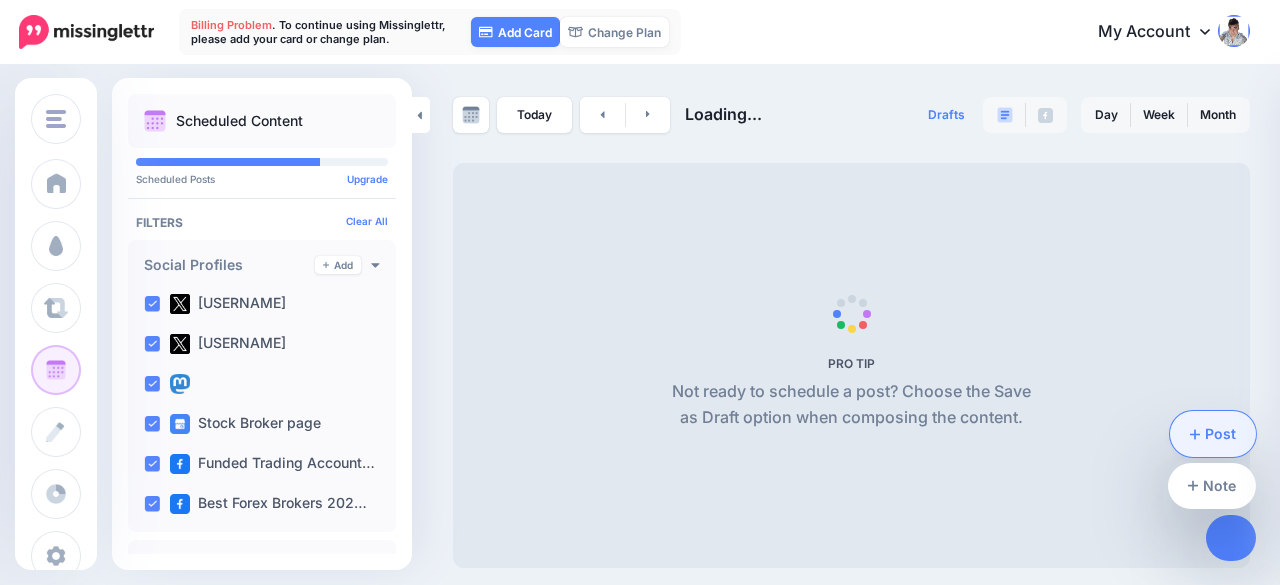 click on "Post" at bounding box center (1213, 434) 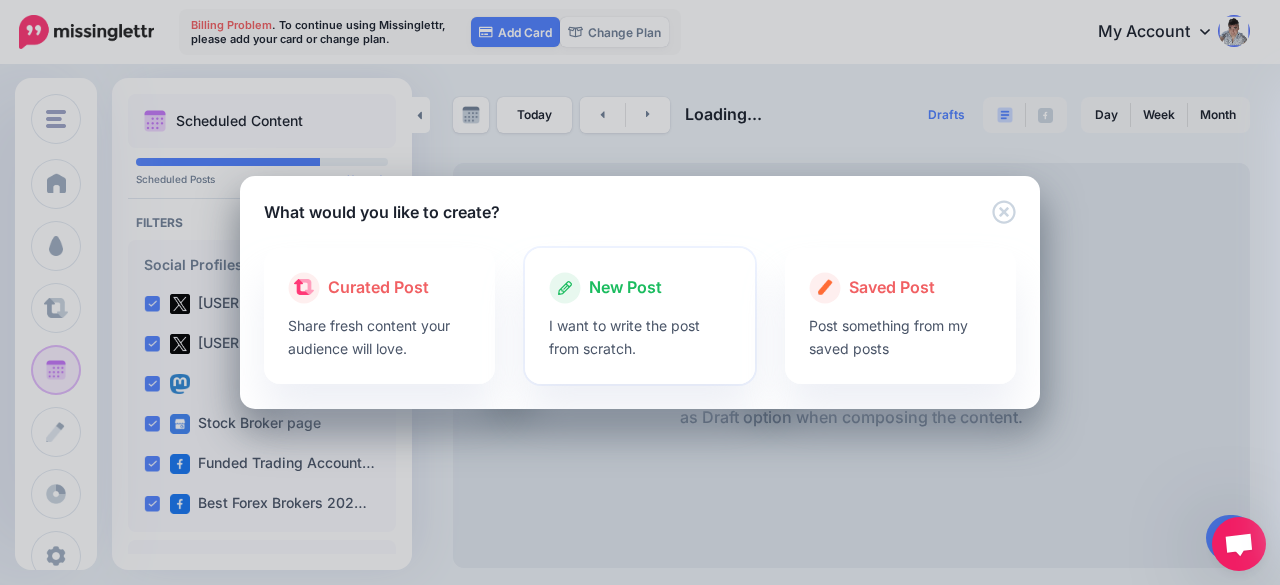 click at bounding box center (640, 309) 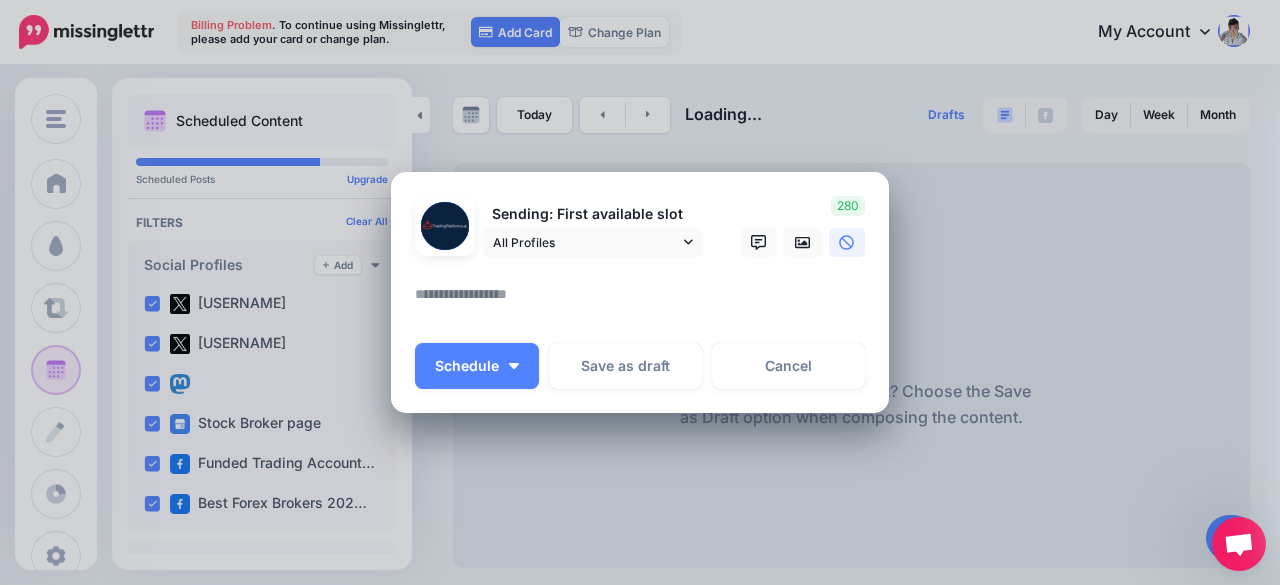 click at bounding box center (645, 301) 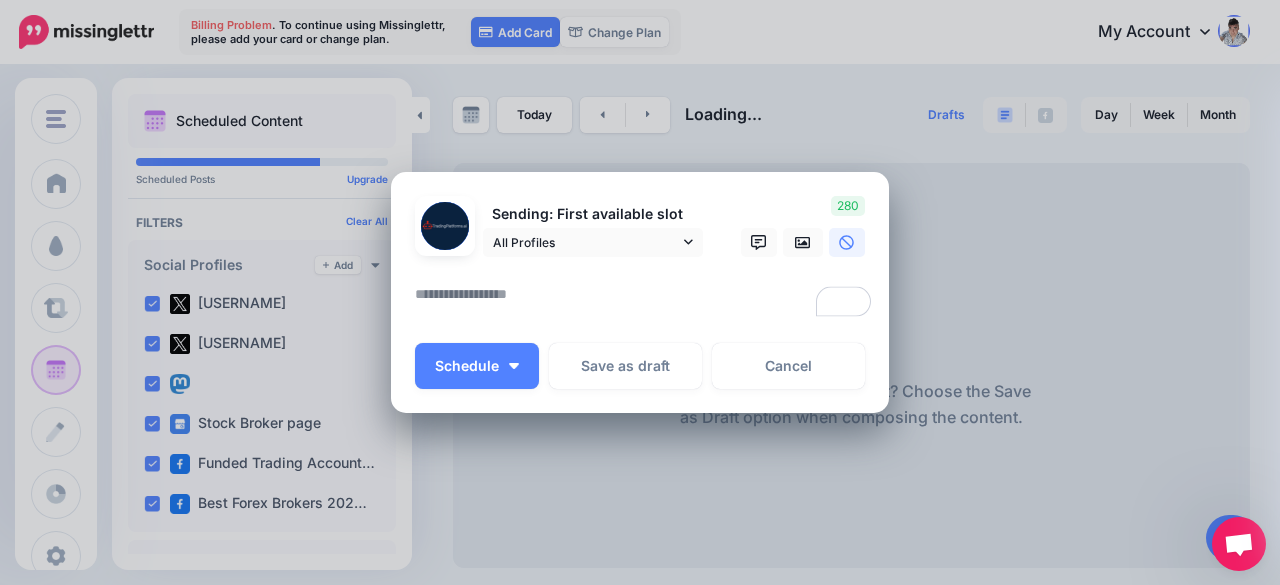 click at bounding box center [645, 301] 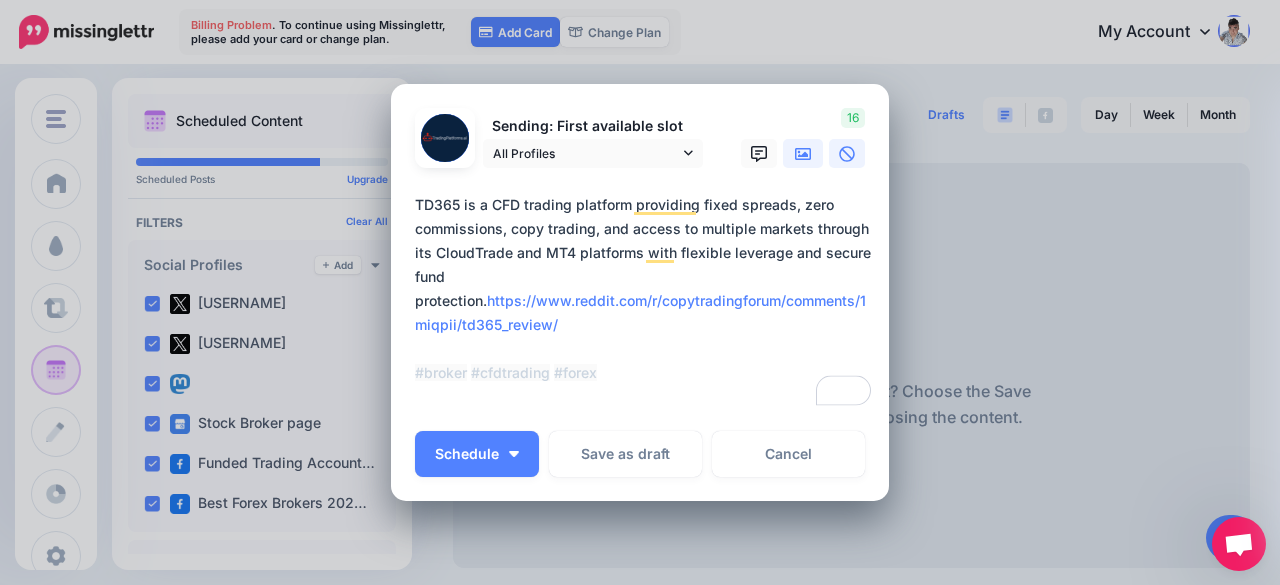 click 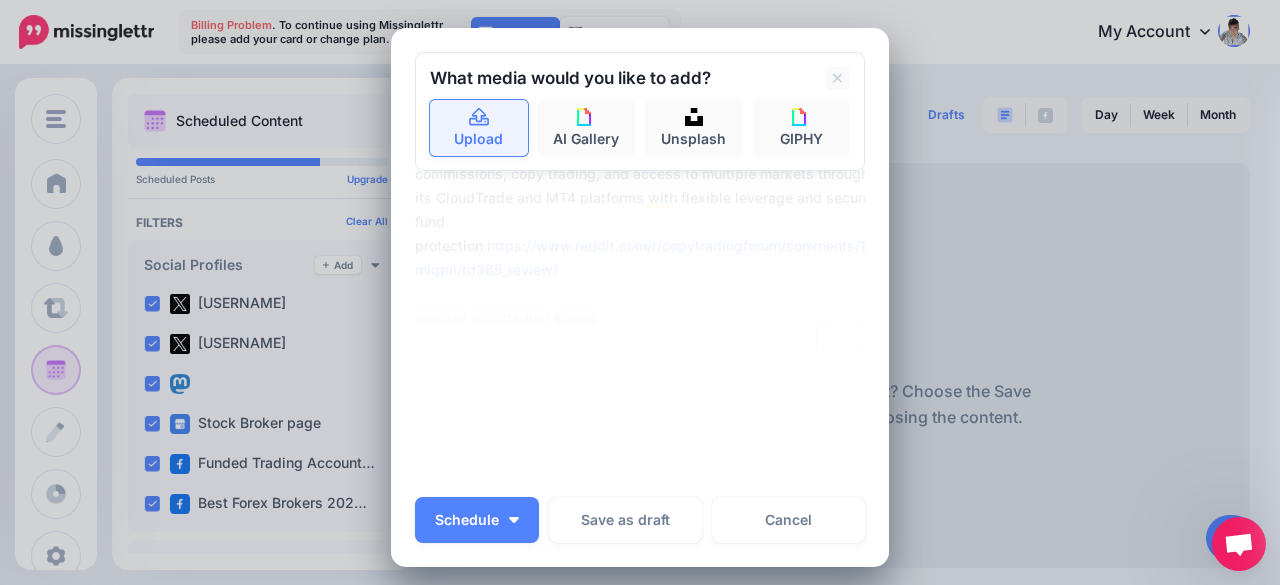 click on "Upload" at bounding box center [479, 128] 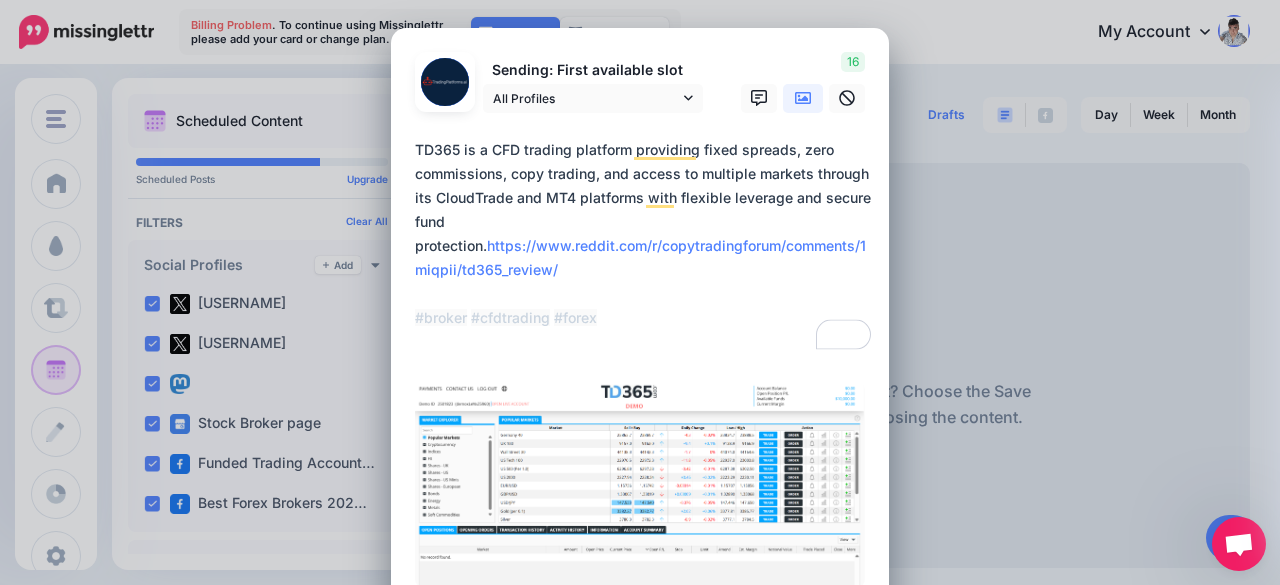 click on "**********" at bounding box center [645, 246] 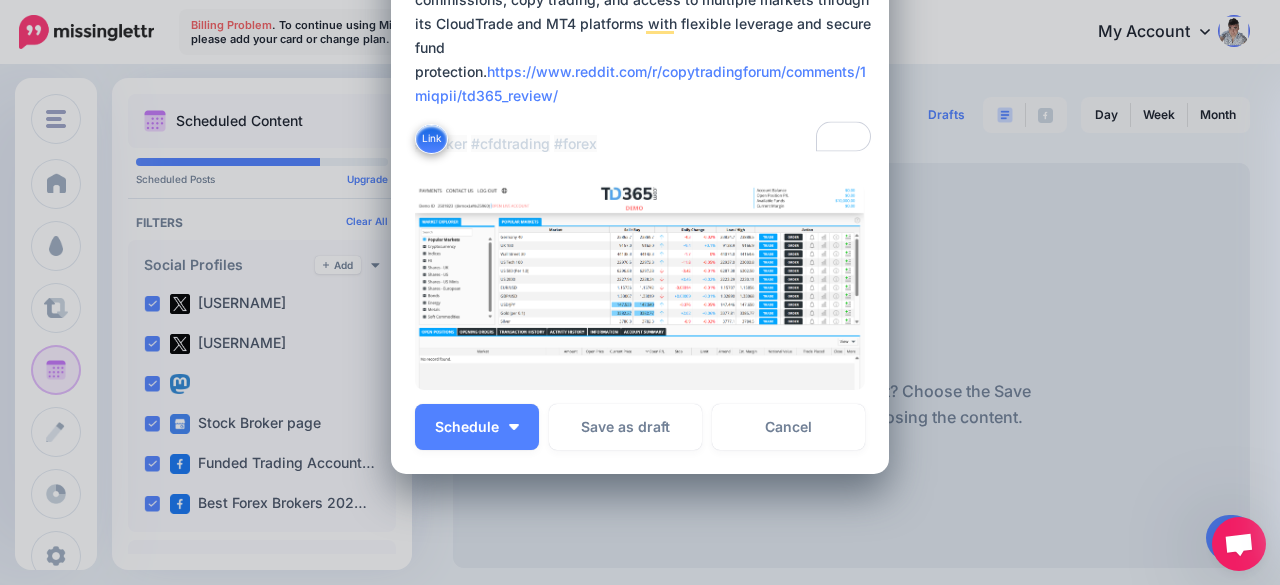 scroll, scrollTop: 180, scrollLeft: 0, axis: vertical 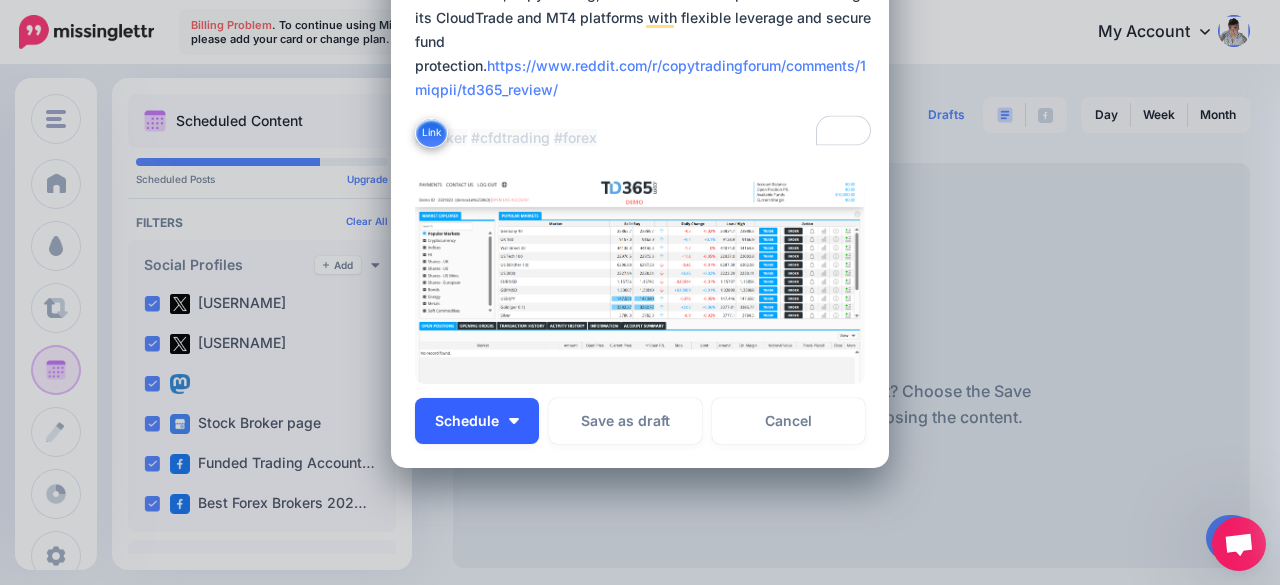 type on "**********" 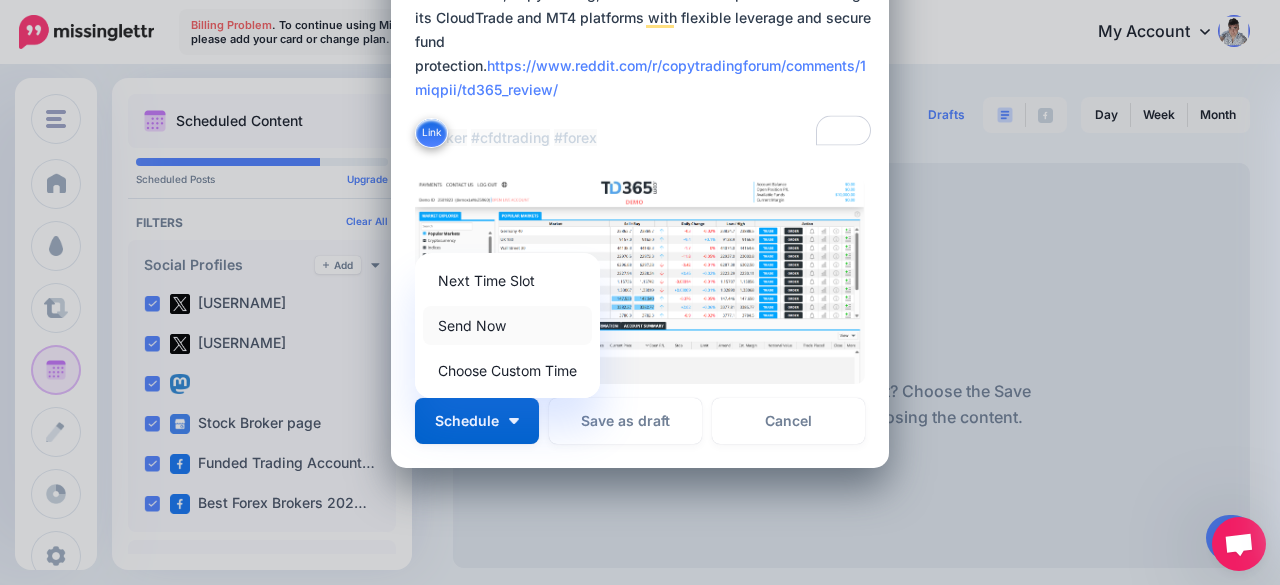 click on "Send Now" at bounding box center (507, 325) 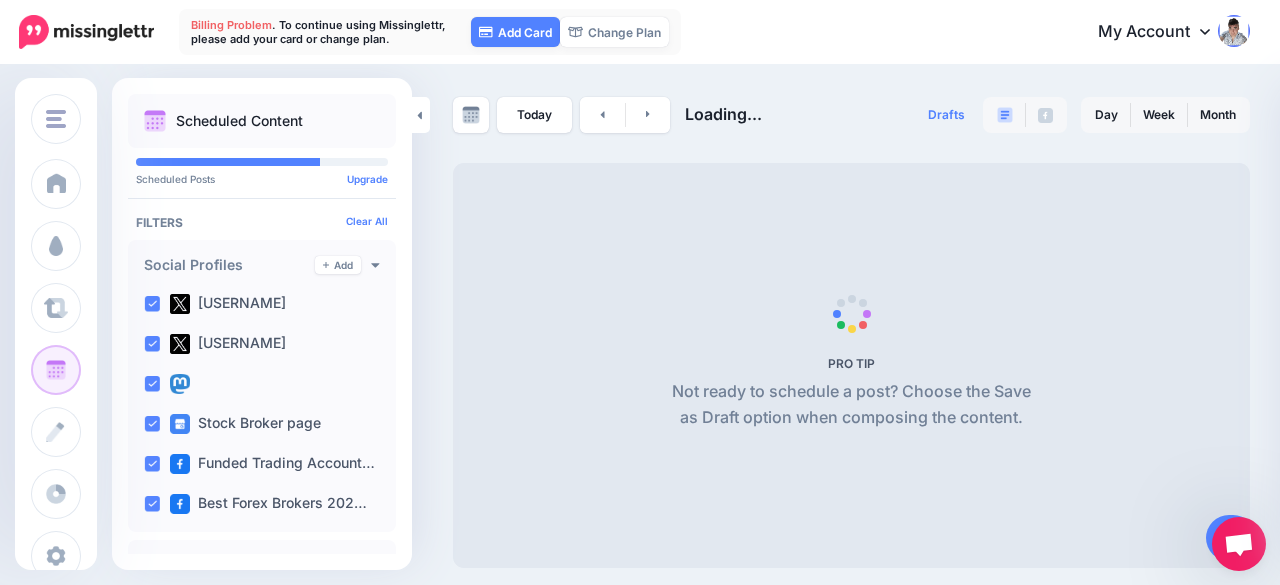 scroll, scrollTop: 0, scrollLeft: 0, axis: both 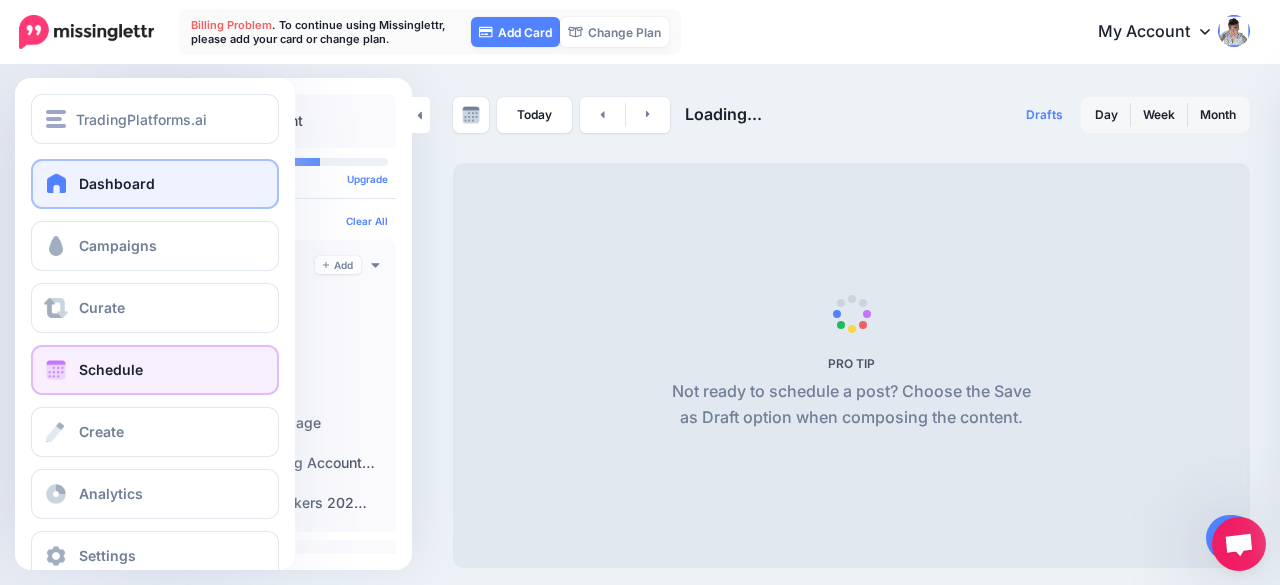 click on "Dashboard" at bounding box center [155, 184] 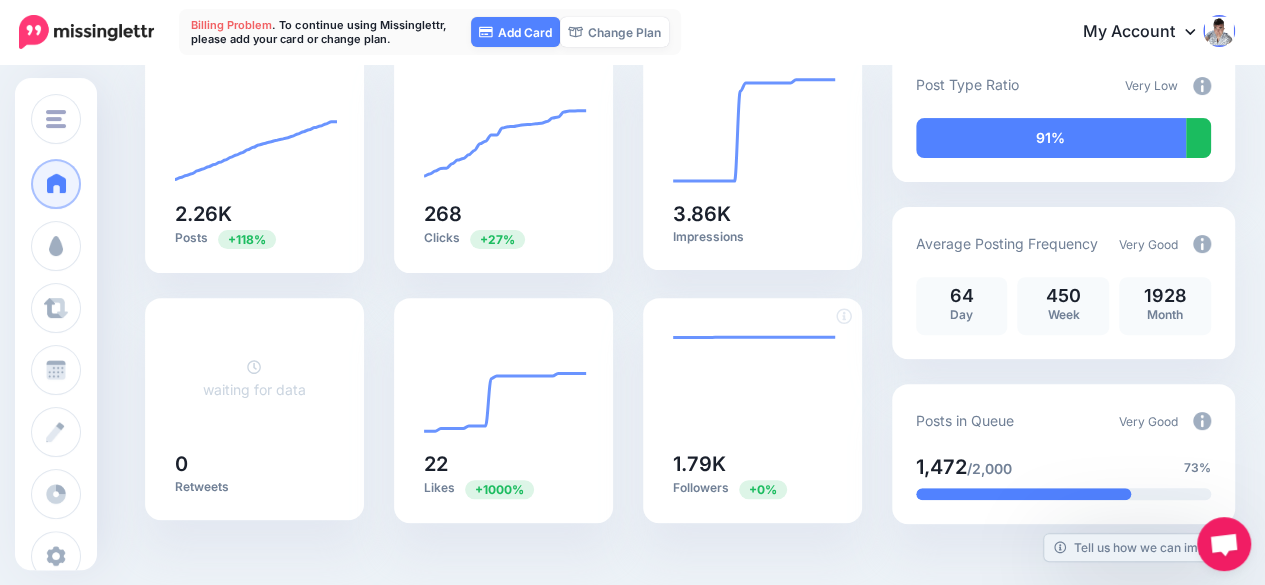 scroll, scrollTop: 200, scrollLeft: 0, axis: vertical 